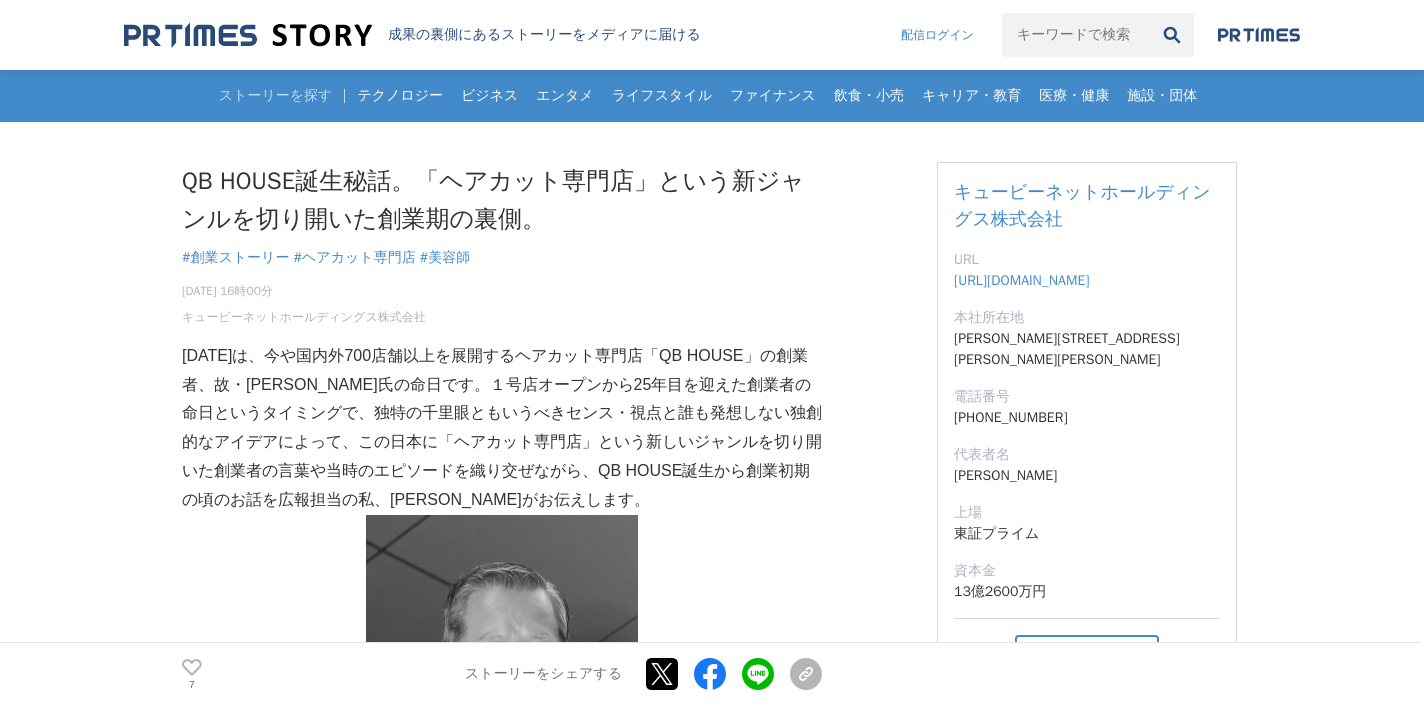 scroll, scrollTop: 4387, scrollLeft: 0, axis: vertical 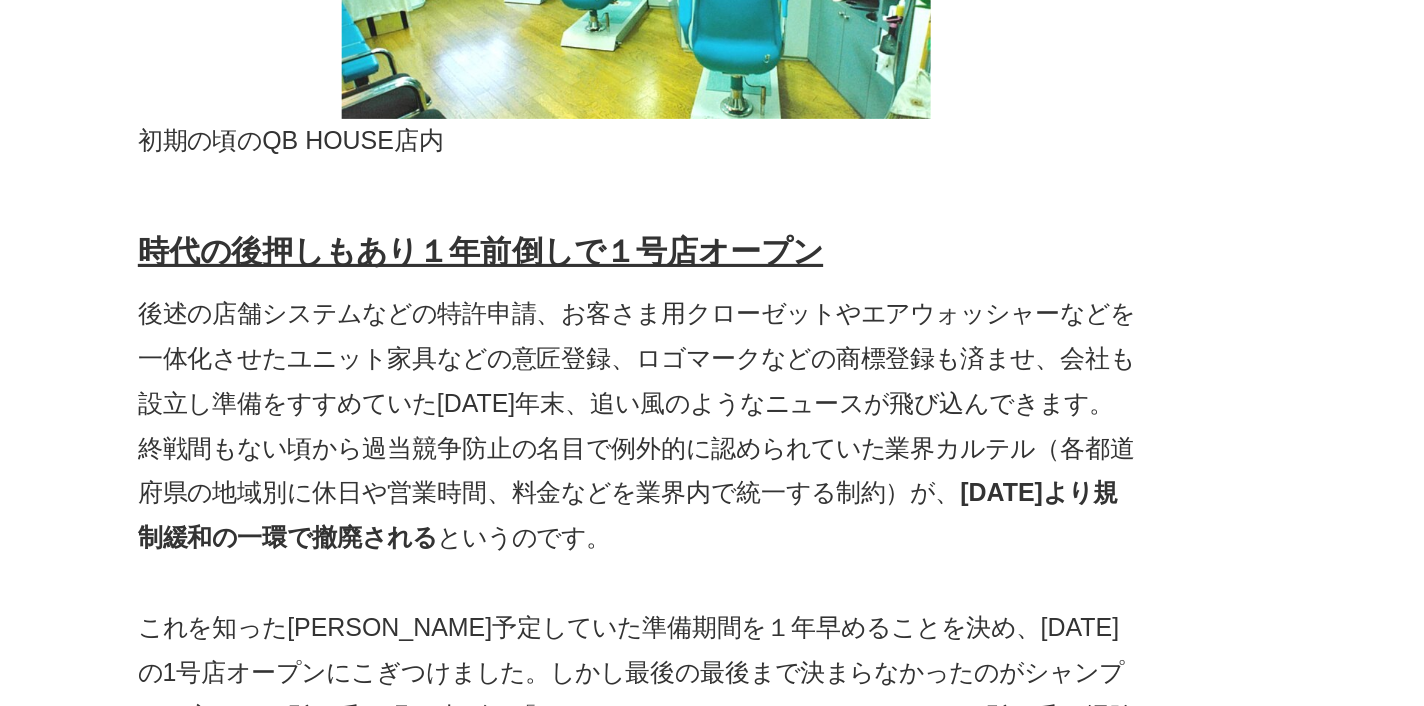 drag, startPoint x: 295, startPoint y: 238, endPoint x: 290, endPoint y: 206, distance: 32.38827 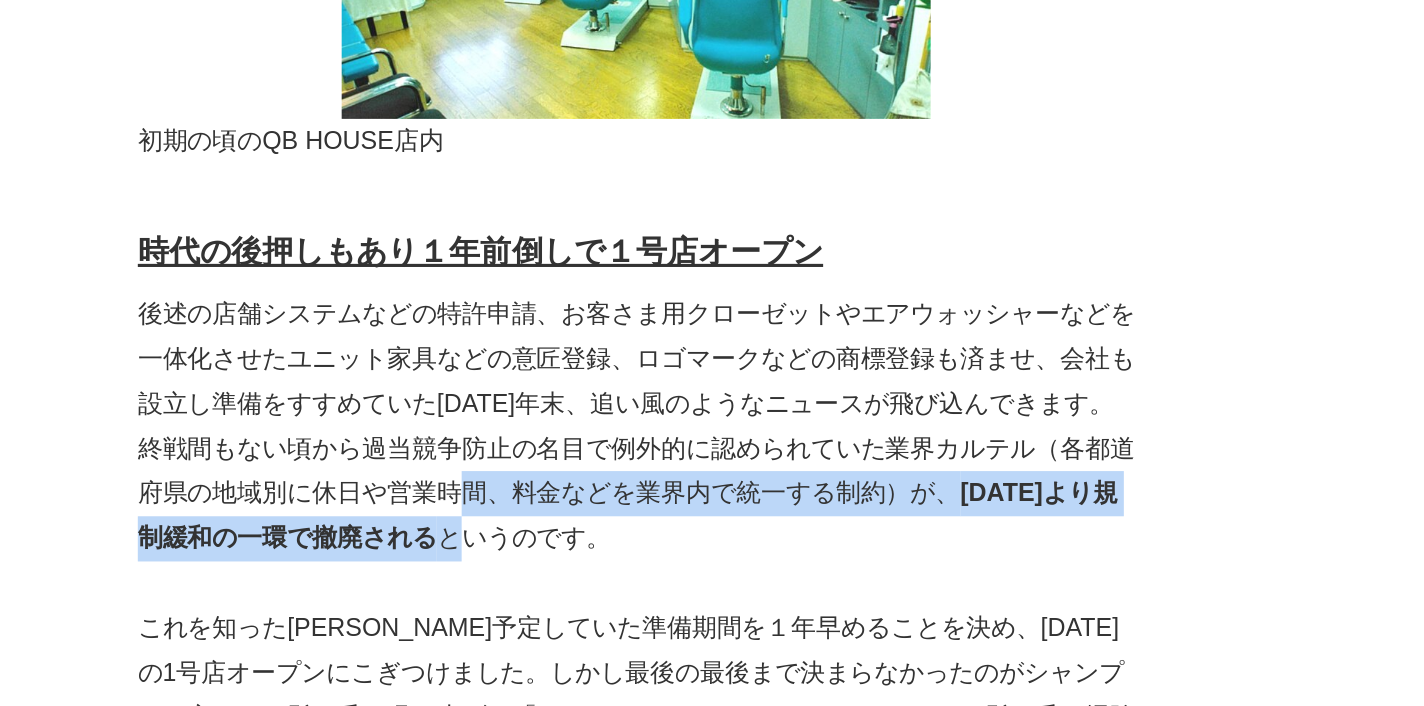 drag, startPoint x: 317, startPoint y: 202, endPoint x: 306, endPoint y: 242, distance: 41.484936 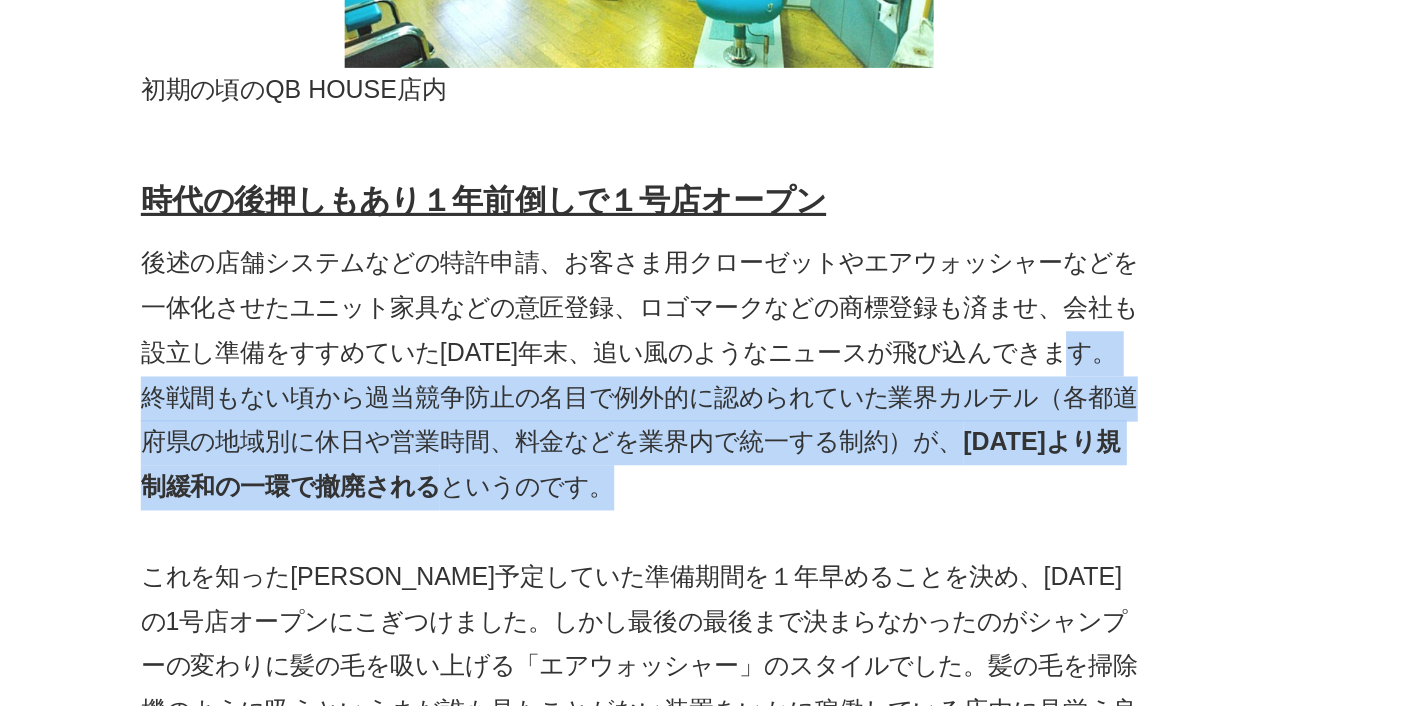 drag, startPoint x: 705, startPoint y: 123, endPoint x: 709, endPoint y: 195, distance: 72.11102 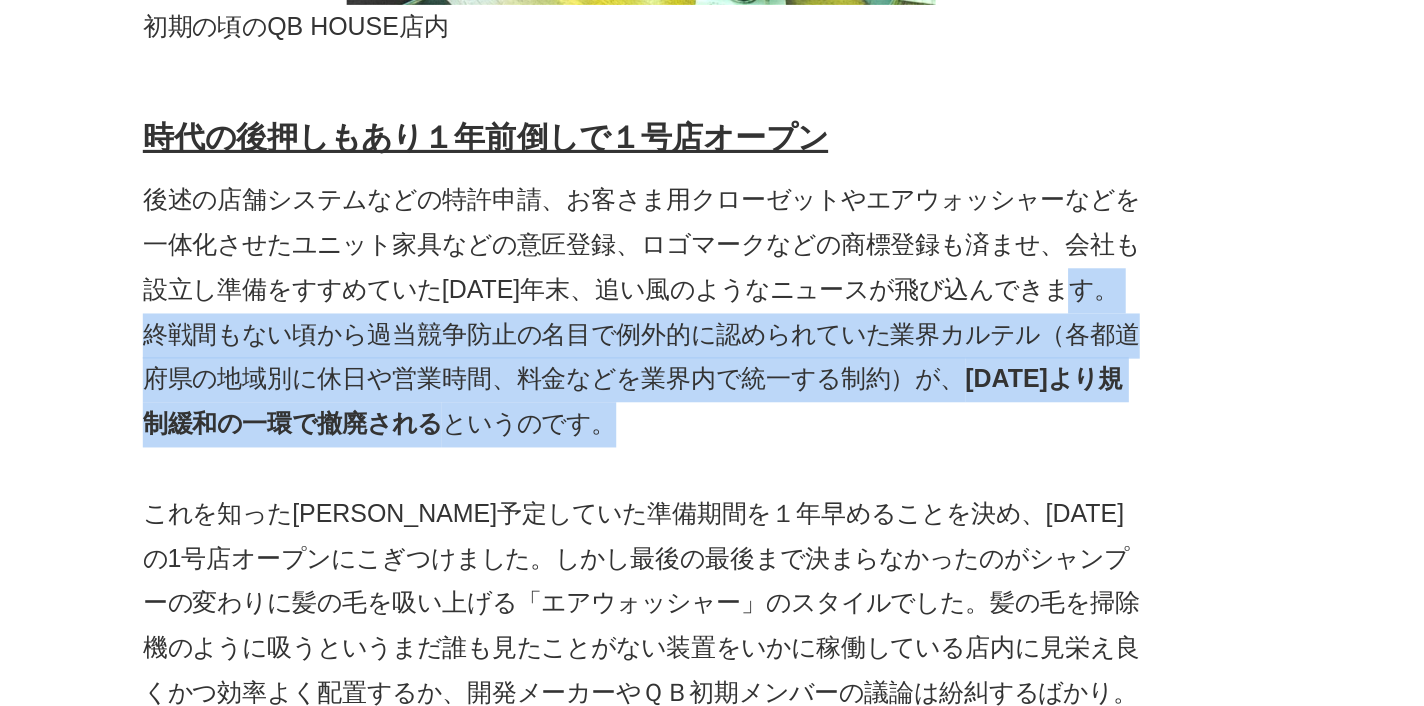 copy on "終戦間もない頃から過当競争防止の名目で例外的に認められていた業界カルテル（各都道府県の地域別に休日や営業時間、料金などを業界内で統一する制約）が、 [DATE]より規制緩和の一環で撤廃される というのです。" 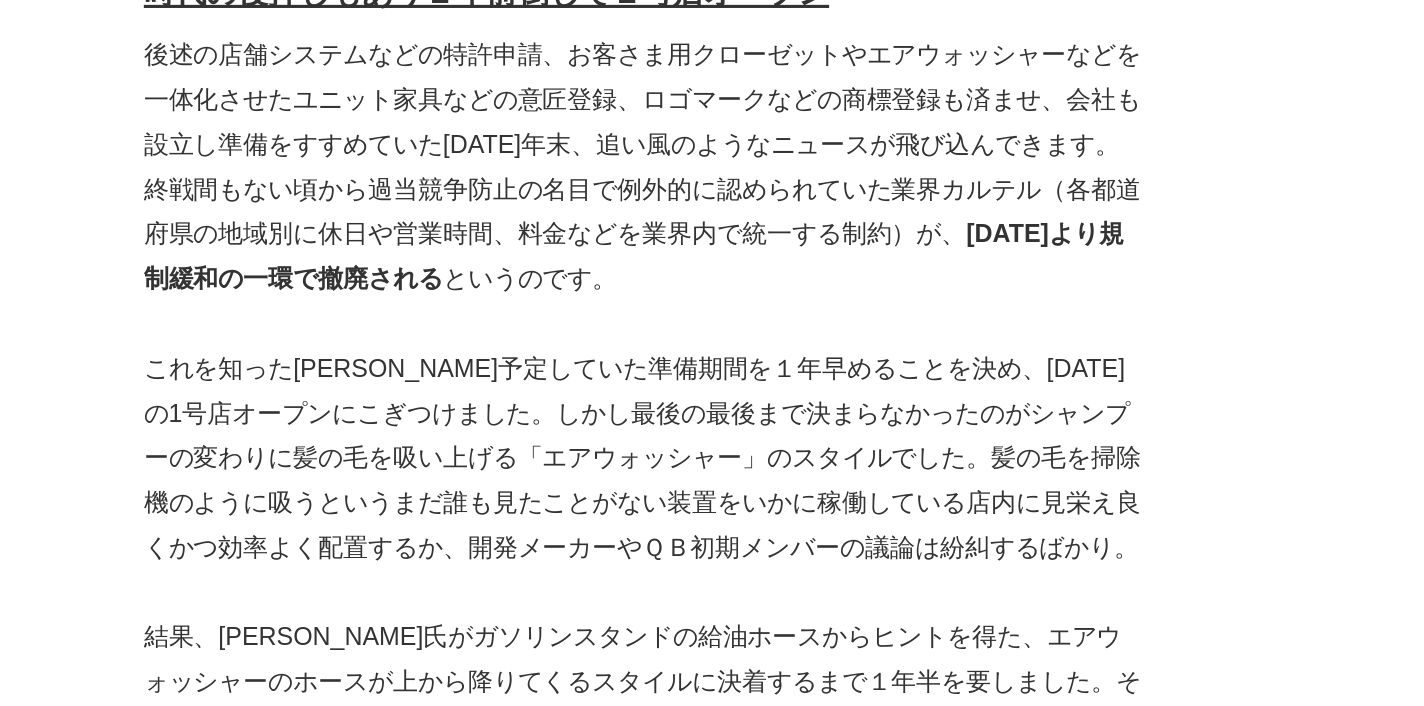 click on "これを知った[PERSON_NAME]予定していた準備期間を１年早めることを決め、[DATE]の1号店オープンにこぎつけました。しかし最後の最後まで決まらなかったのがシャンプーの変わりに髪の毛を吸い上げる「エアウォッシャー」のスタイルでした。髪の毛を掃除機のように吸うというまだ誰も見たことがない装置をいかに稼働している店内に見栄え良くかつ効率よく配置するか、開発メーカーやＱＢ初期メンバーの議論は紛糾するばかり。" at bounding box center [502, 465] 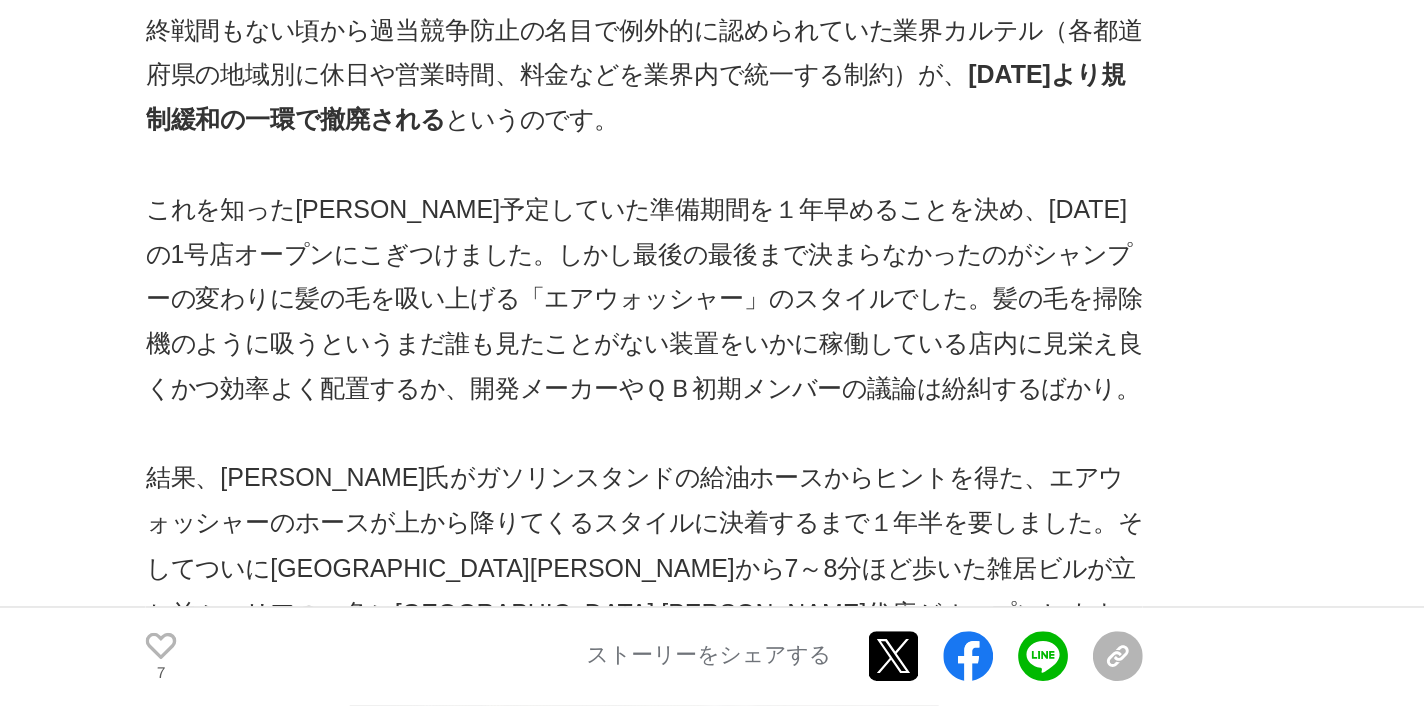 scroll, scrollTop: 4391, scrollLeft: 0, axis: vertical 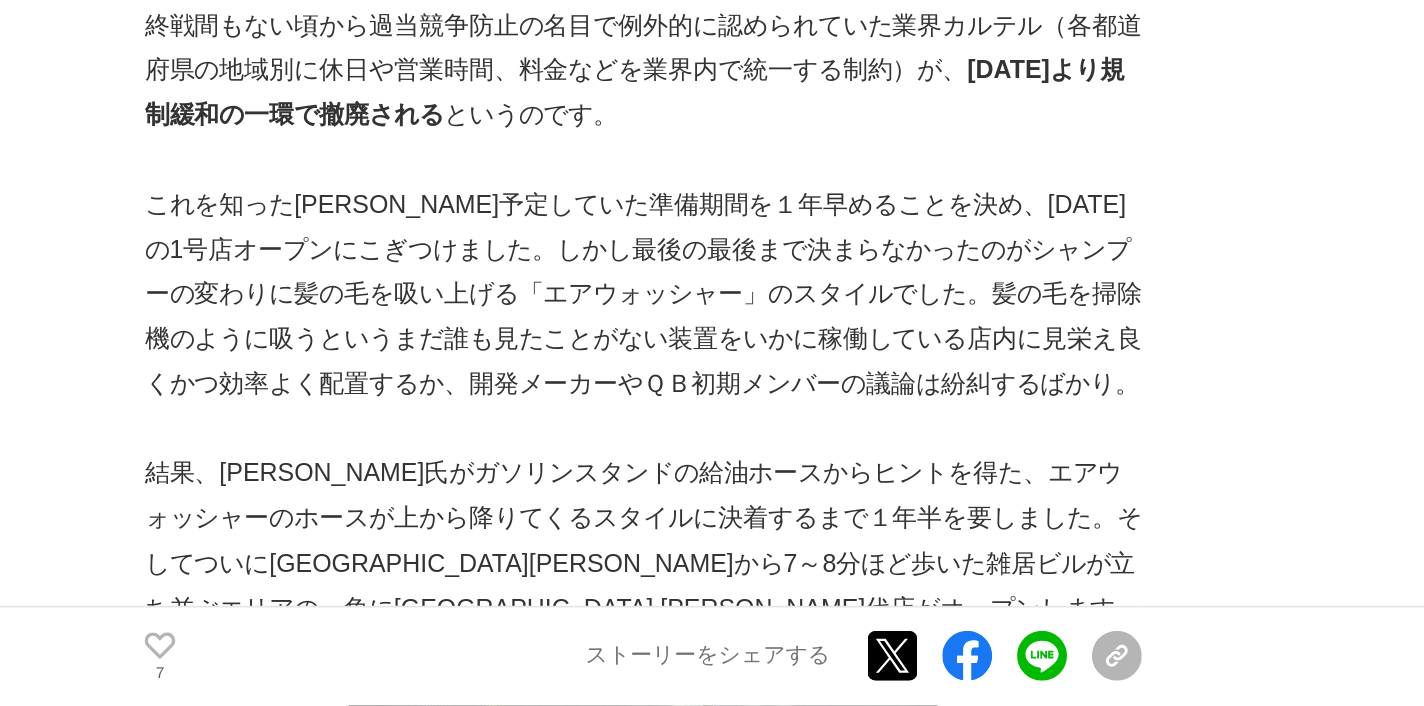 click on "結果、[PERSON_NAME]氏がガソリンスタンドの給油ホースからヒントを得た、エアウォッシャーのホースが上から降りてくるスタイルに決着するまで１年半を要しました。そしてついに[GEOGRAPHIC_DATA][PERSON_NAME]から7～8分ほど歩いた雑居ビルが立ち並ぶエリアの一角に[GEOGRAPHIC_DATA] [PERSON_NAME]代店がオープンします。" at bounding box center [502, 600] 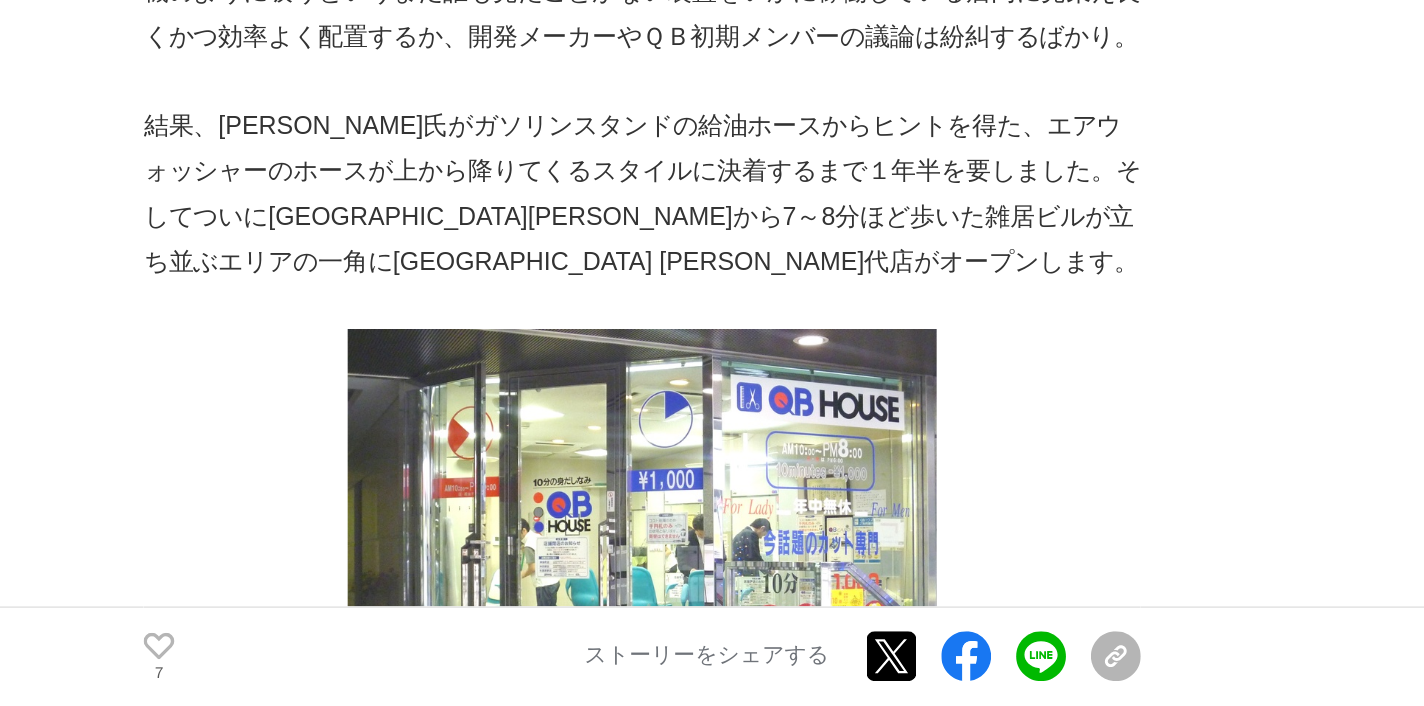 scroll, scrollTop: 4615, scrollLeft: 0, axis: vertical 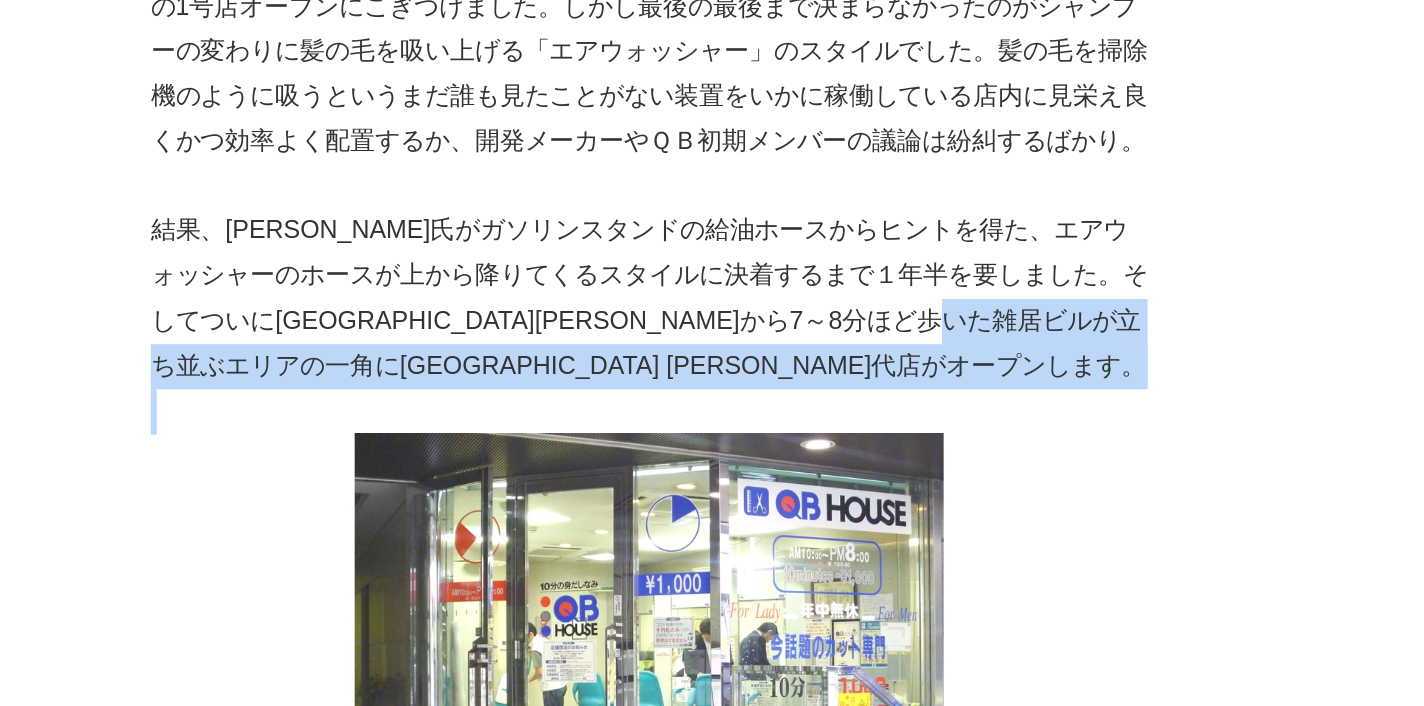 drag, startPoint x: 200, startPoint y: 139, endPoint x: 175, endPoint y: 103, distance: 43.829212 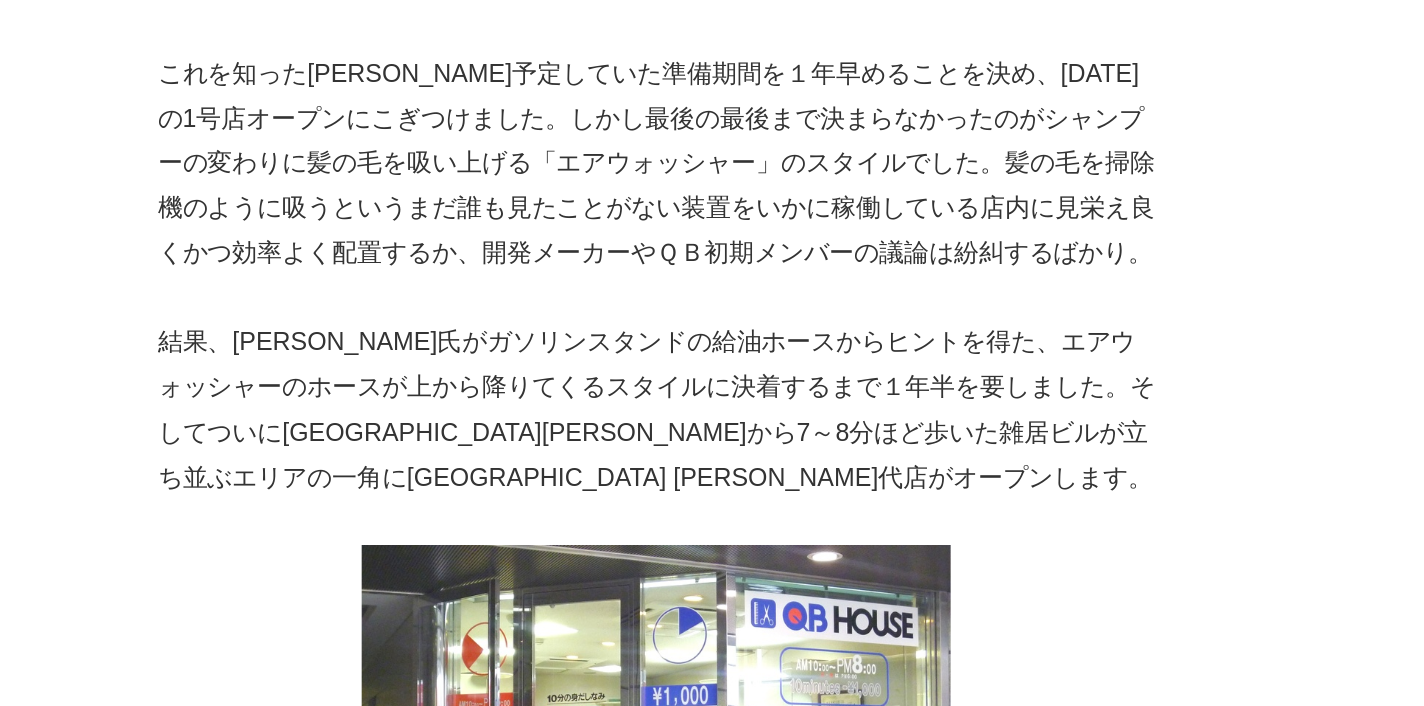 scroll, scrollTop: 4560, scrollLeft: 0, axis: vertical 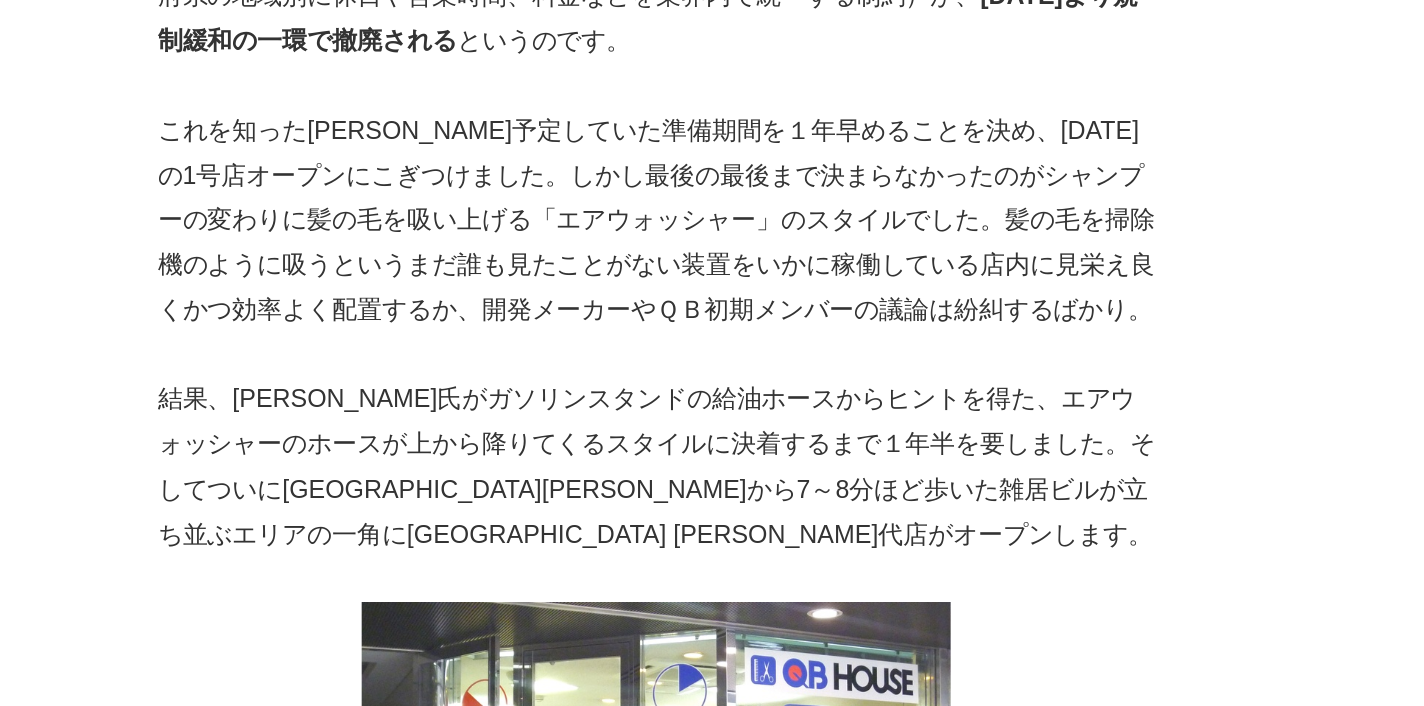 drag, startPoint x: 277, startPoint y: 220, endPoint x: 284, endPoint y: 208, distance: 13.892444 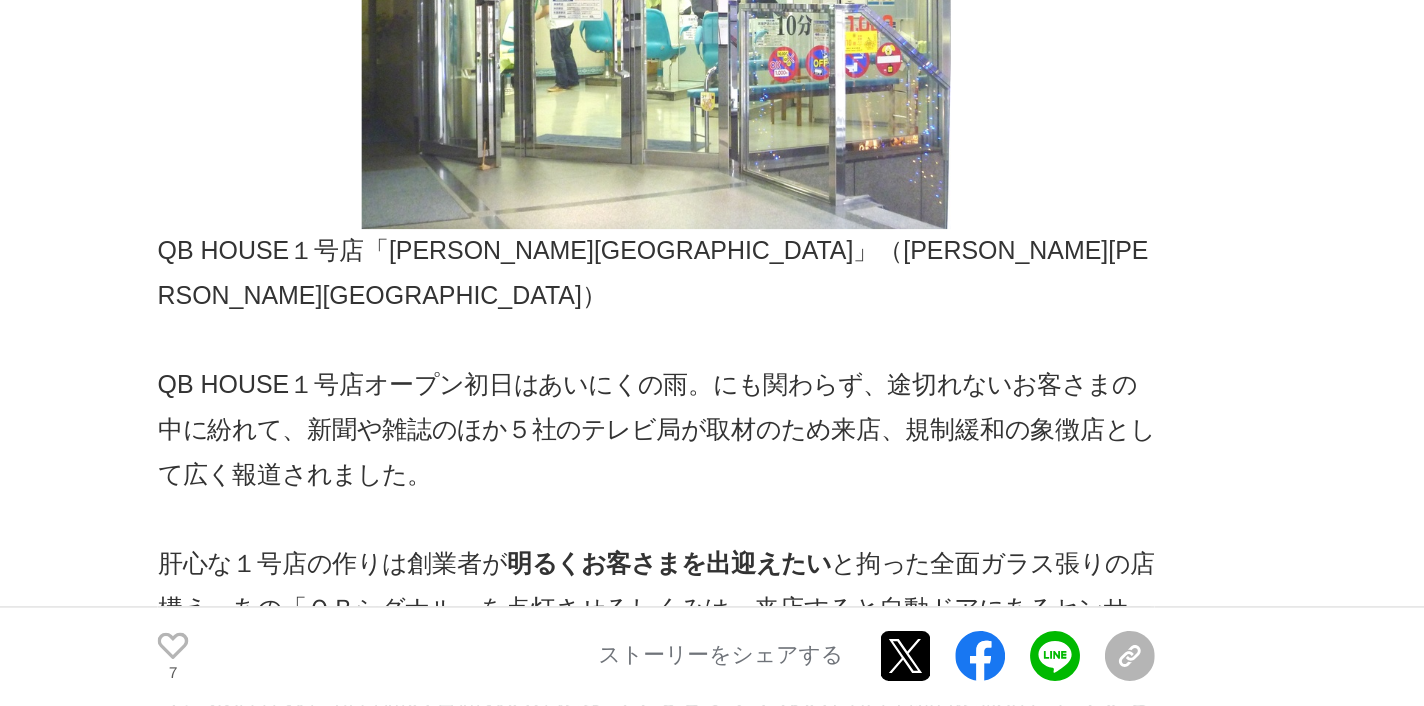 scroll, scrollTop: 4975, scrollLeft: 0, axis: vertical 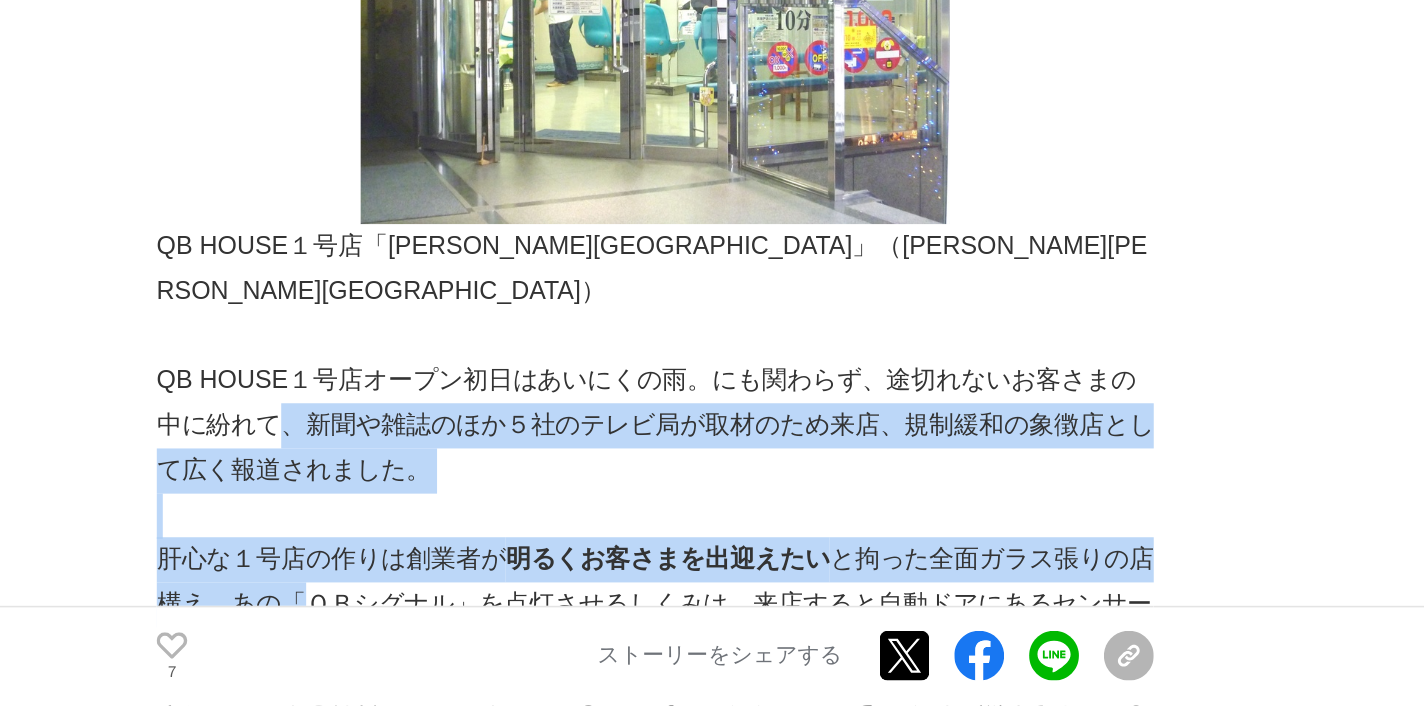 drag, startPoint x: 179, startPoint y: 120, endPoint x: 202, endPoint y: 222, distance: 104.56099 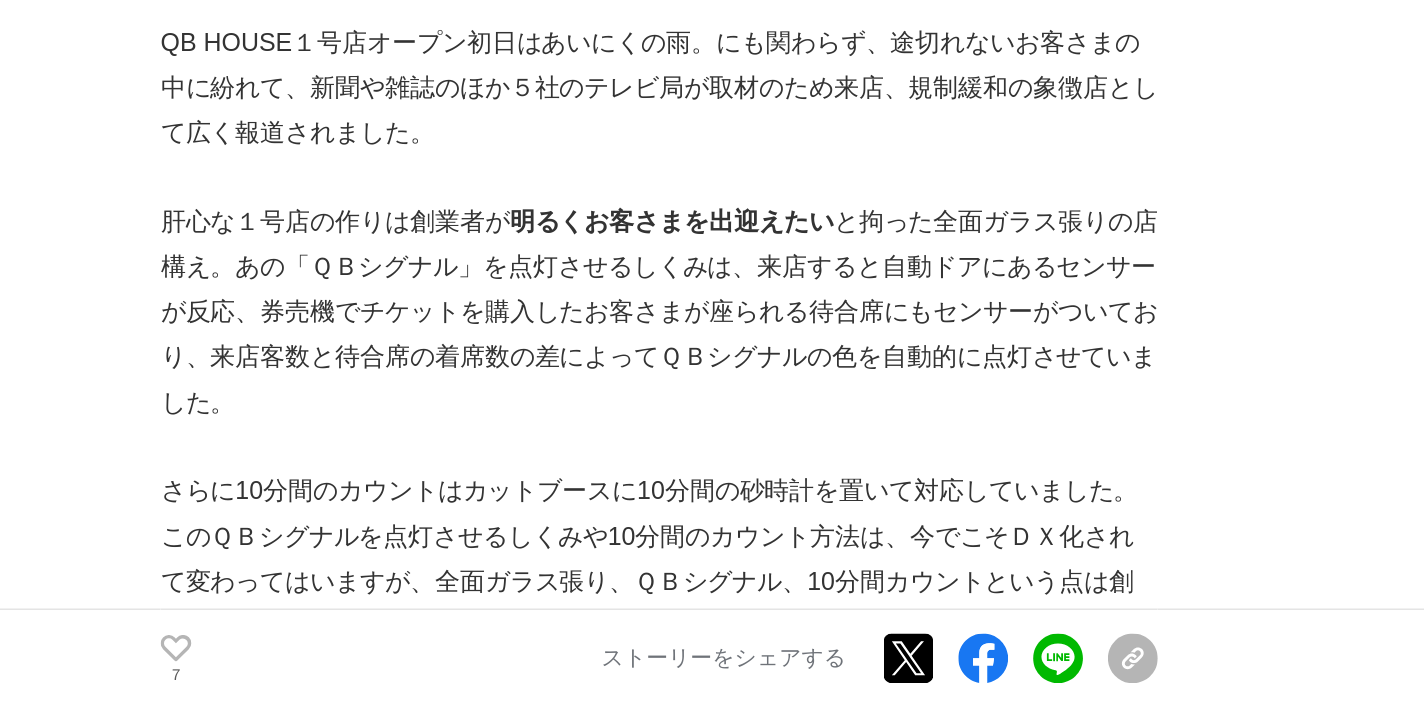 scroll, scrollTop: 5194, scrollLeft: 0, axis: vertical 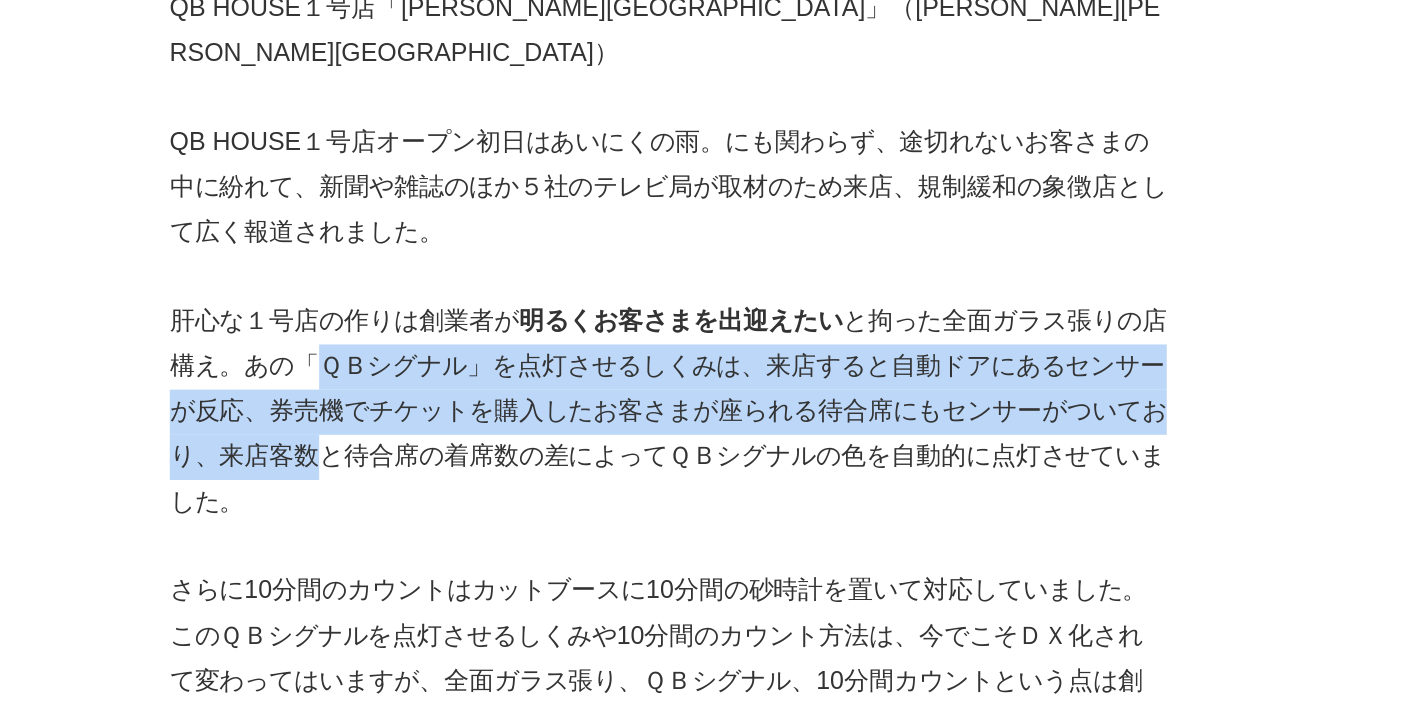 drag, startPoint x: 198, startPoint y: 80, endPoint x: 204, endPoint y: 116, distance: 36.496574 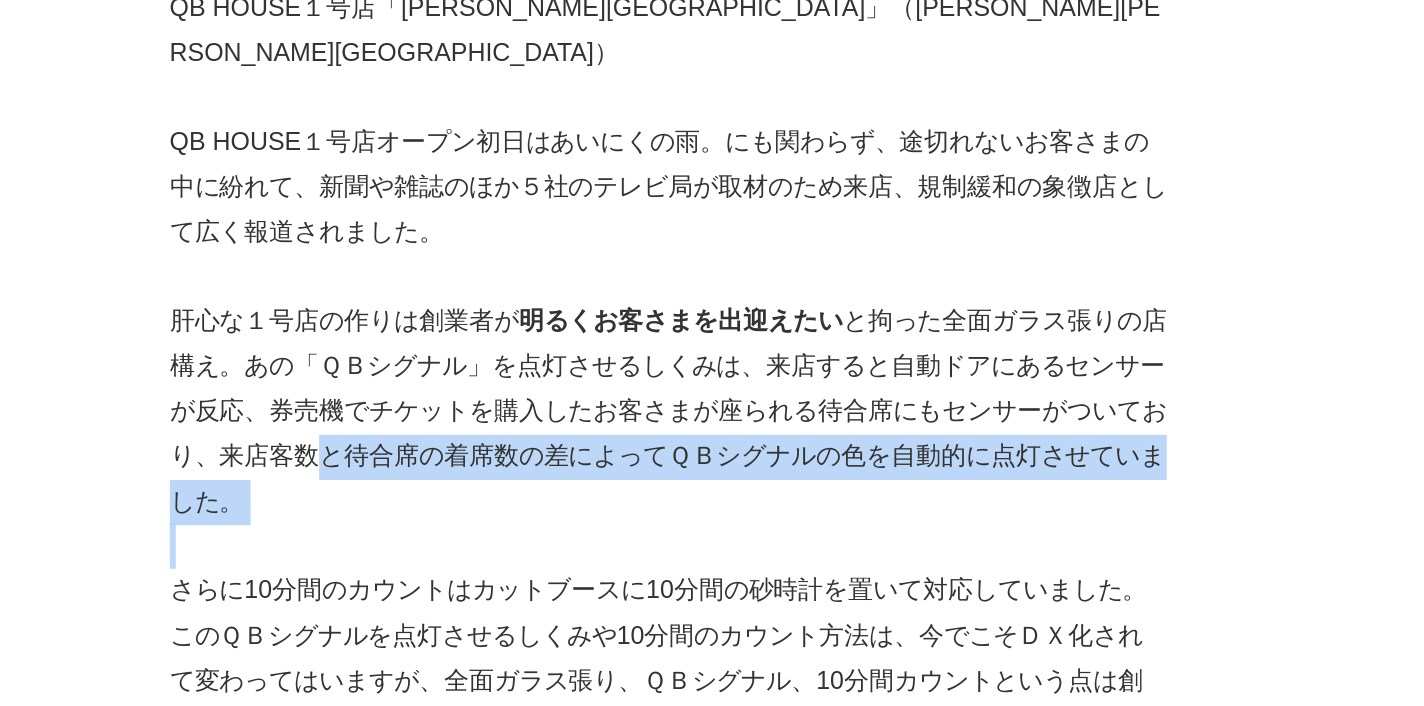 drag, startPoint x: 204, startPoint y: 116, endPoint x: 205, endPoint y: 156, distance: 40.012497 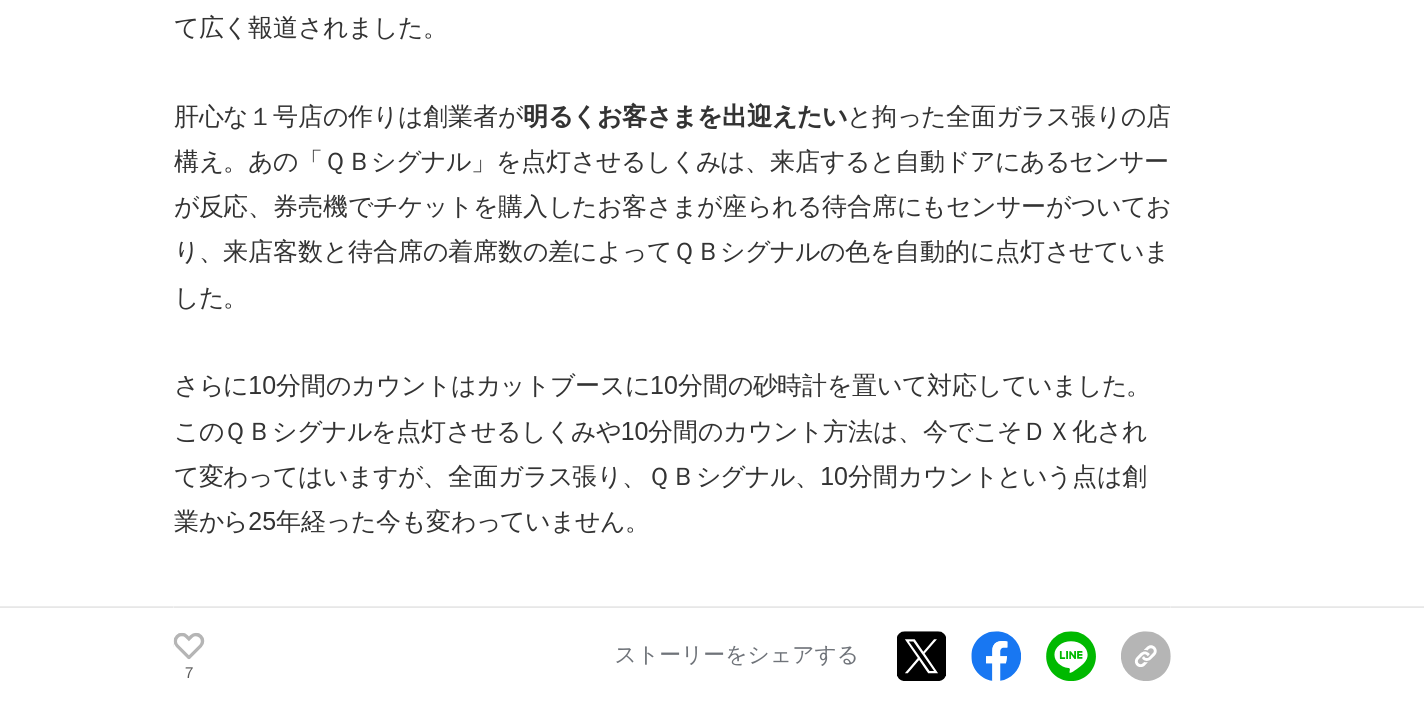 scroll, scrollTop: 5260, scrollLeft: 0, axis: vertical 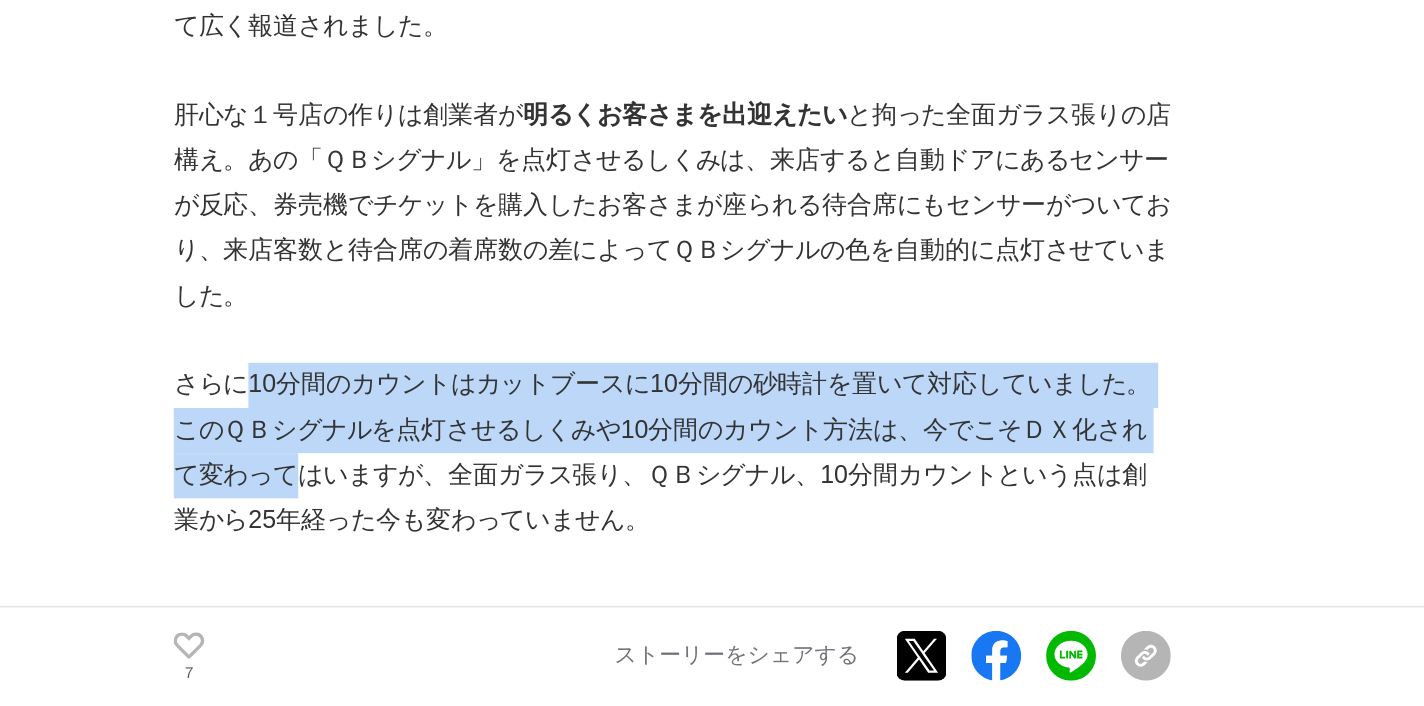 drag, startPoint x: 162, startPoint y: 87, endPoint x: 183, endPoint y: 132, distance: 49.658836 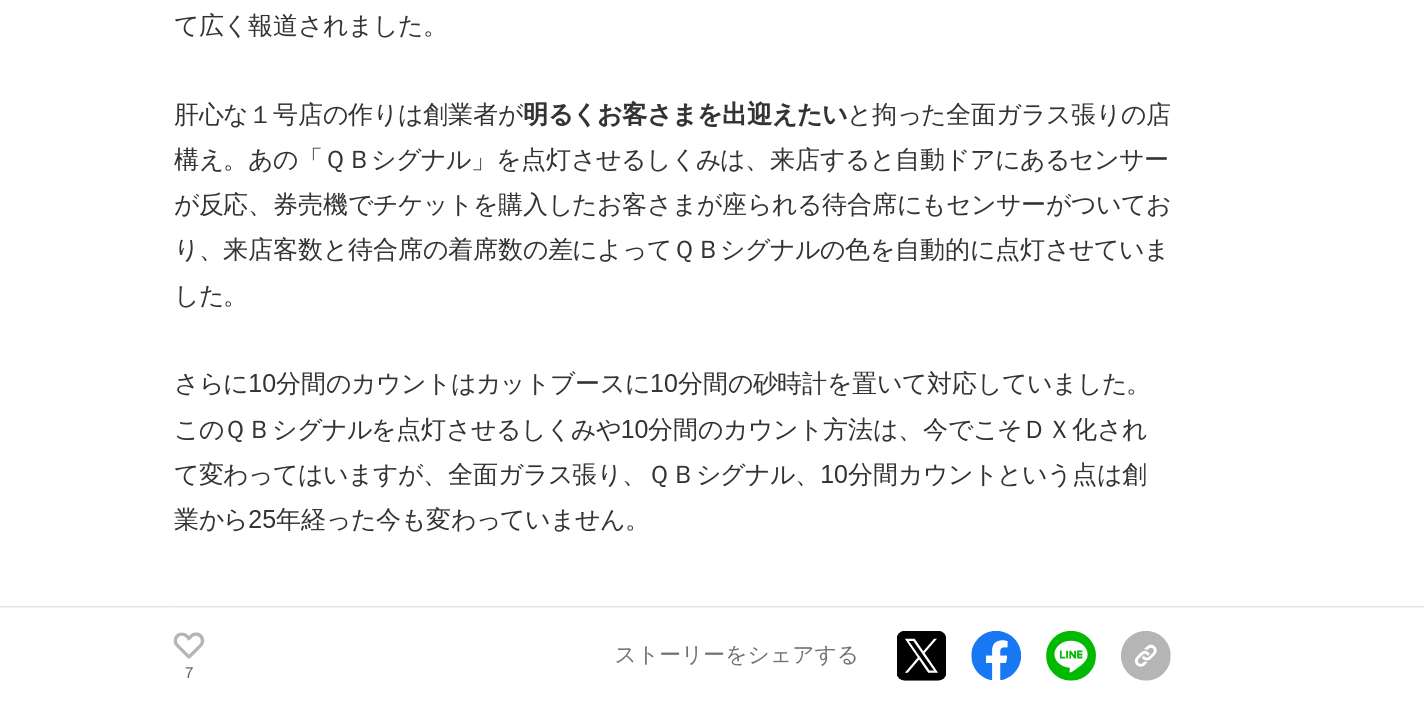 click on "さらに10分間のカウントはカットブースに10分間の砂時計を置いて対応していました。このＱＢシグナルを点灯させるしくみや10分間のカウント方法は、今でこそＤＸ化されて変わってはいますが、全面ガラス張り、ＱＢシグナル、10分間カウントという点は創業から25年経った今も変わっていません。" at bounding box center (502, 543) 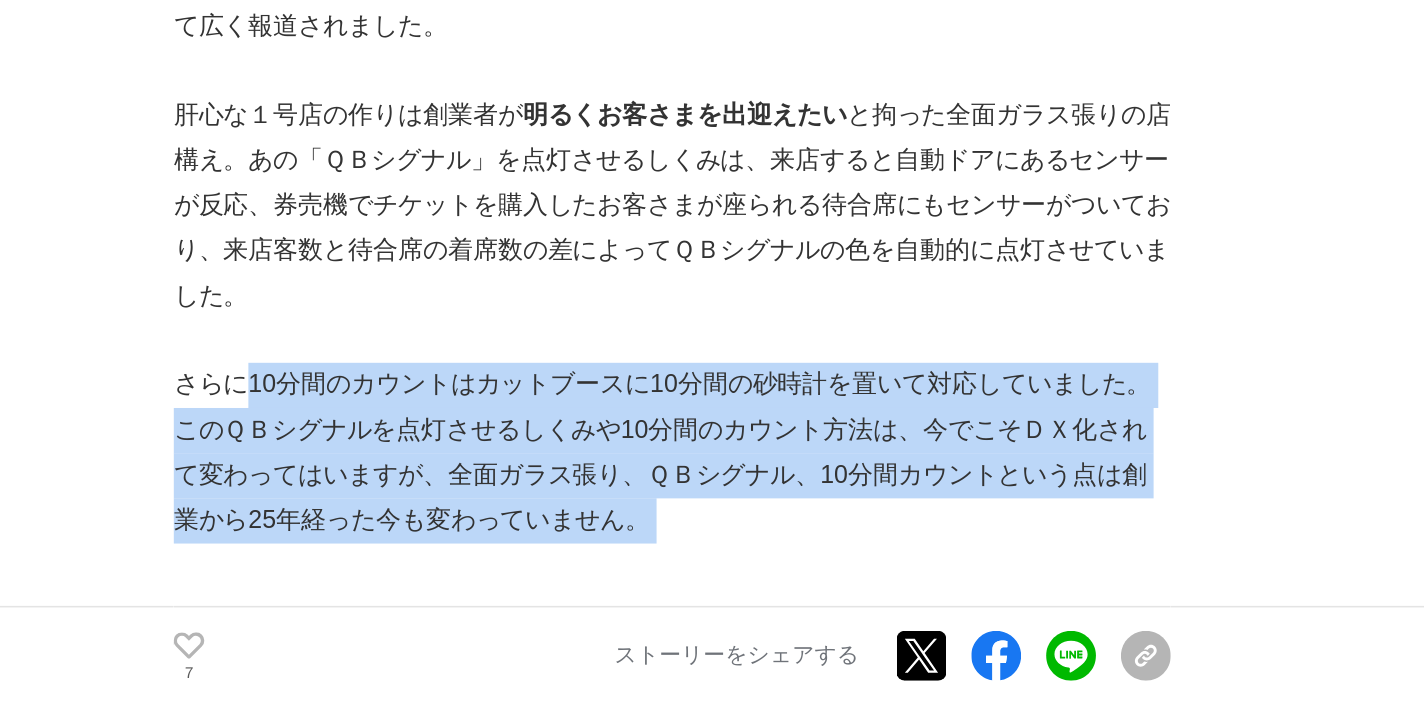 drag, startPoint x: 159, startPoint y: 91, endPoint x: 197, endPoint y: 202, distance: 117.32433 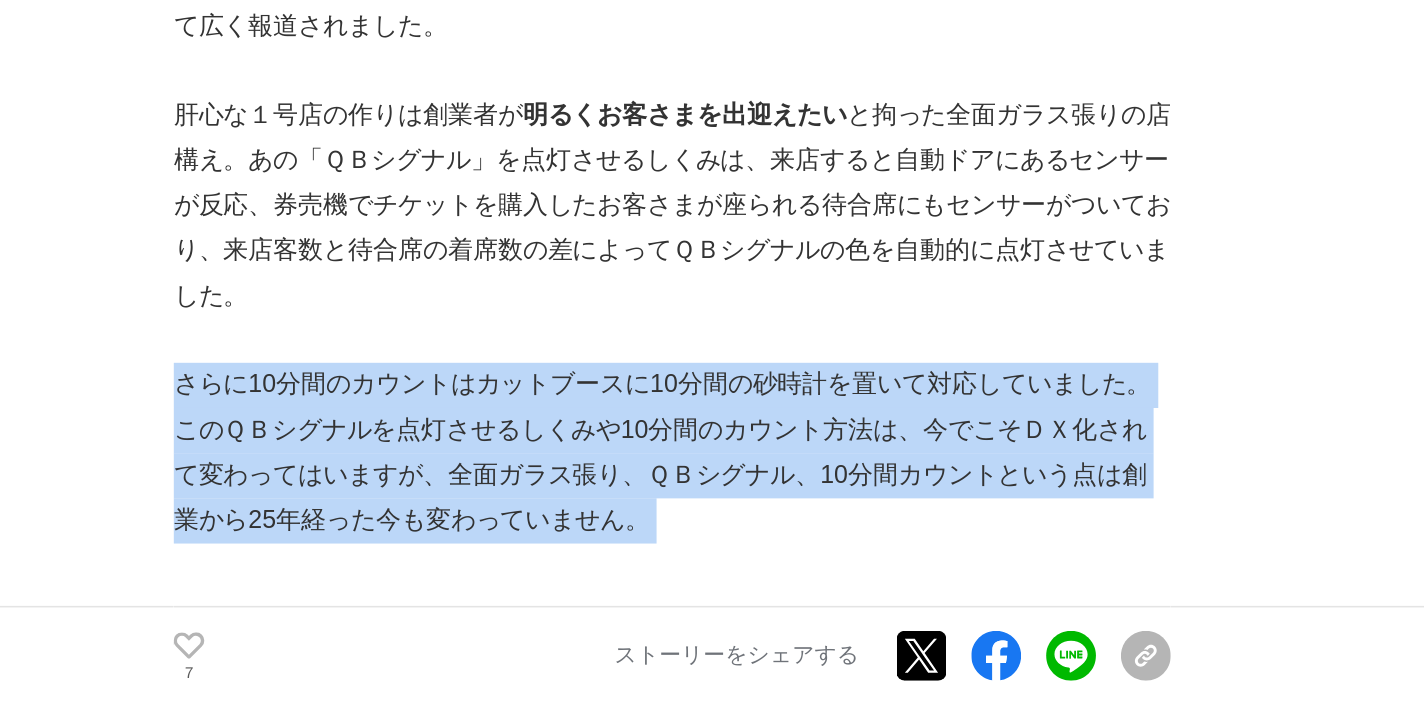drag, startPoint x: 111, startPoint y: 93, endPoint x: 140, endPoint y: 189, distance: 100.28459 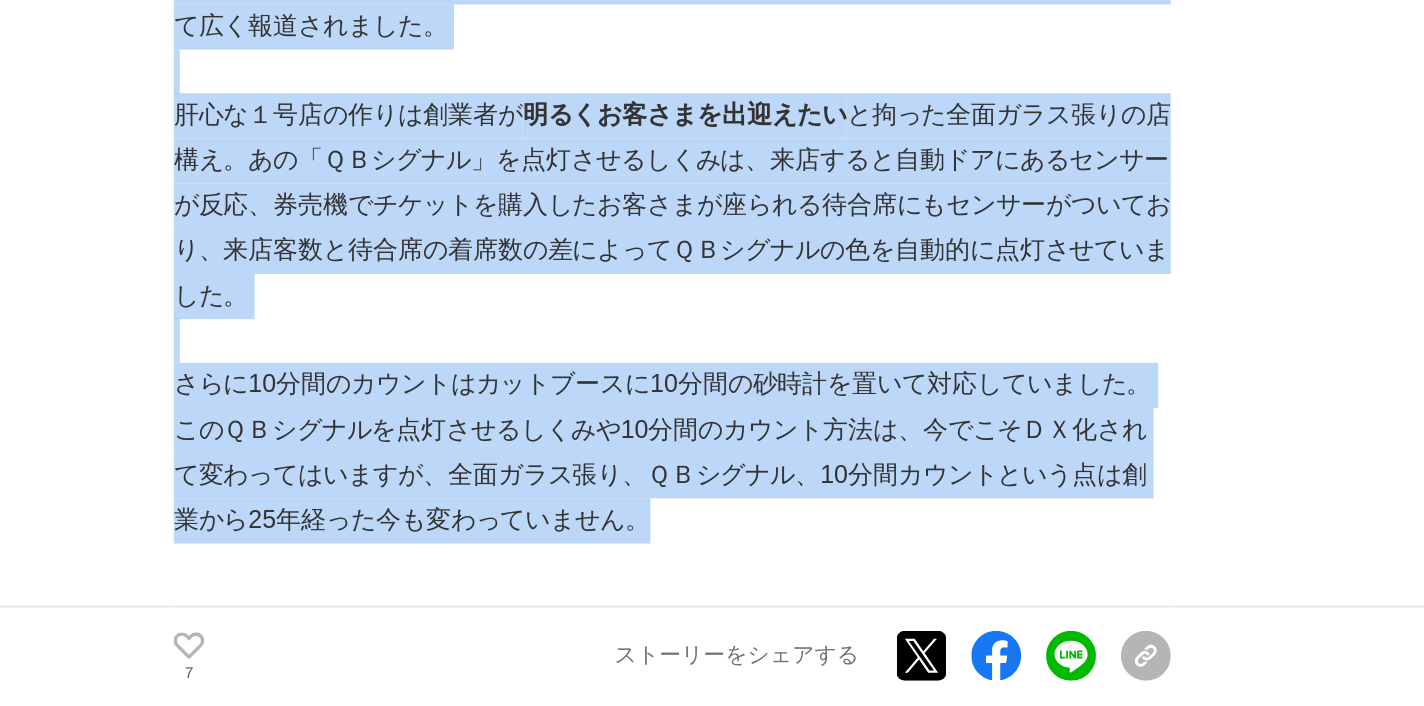 drag, startPoint x: 111, startPoint y: 94, endPoint x: 438, endPoint y: 172, distance: 336.17407 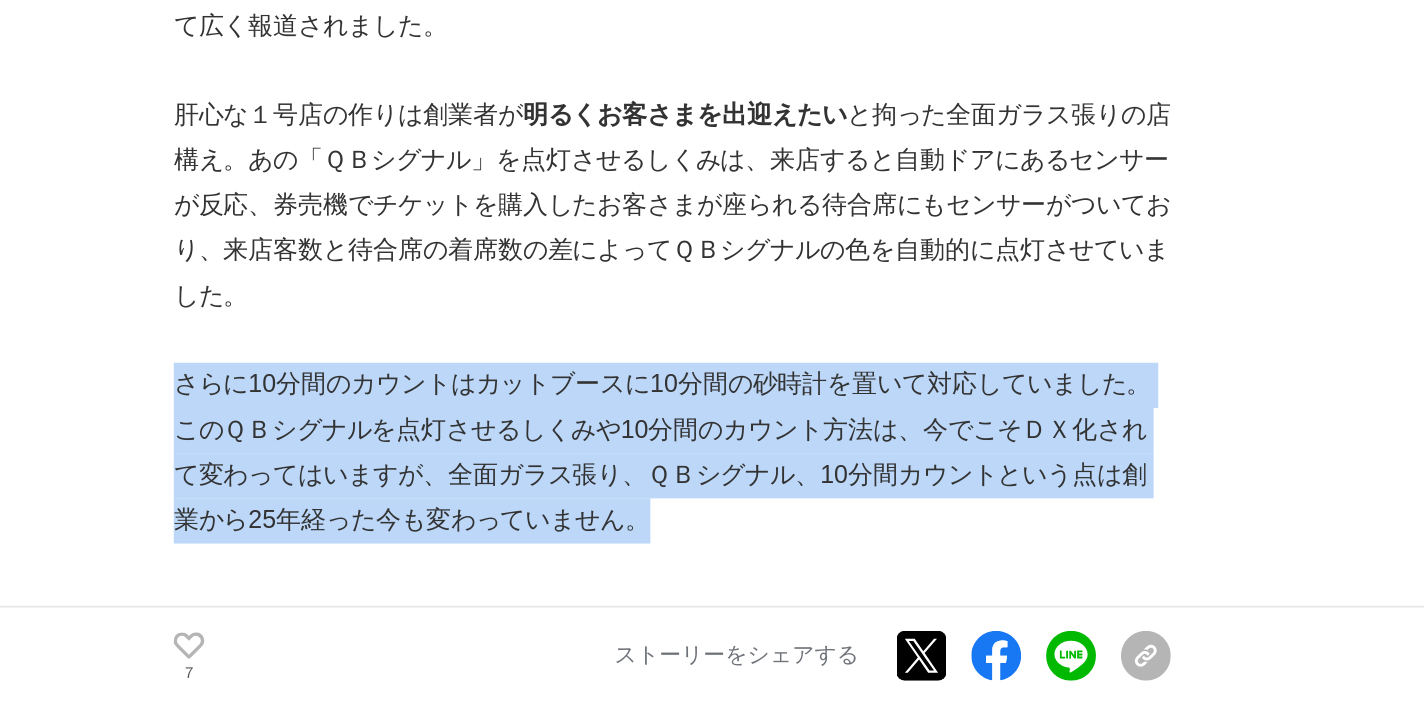 drag, startPoint x: 438, startPoint y: 172, endPoint x: 115, endPoint y: 89, distance: 333.49362 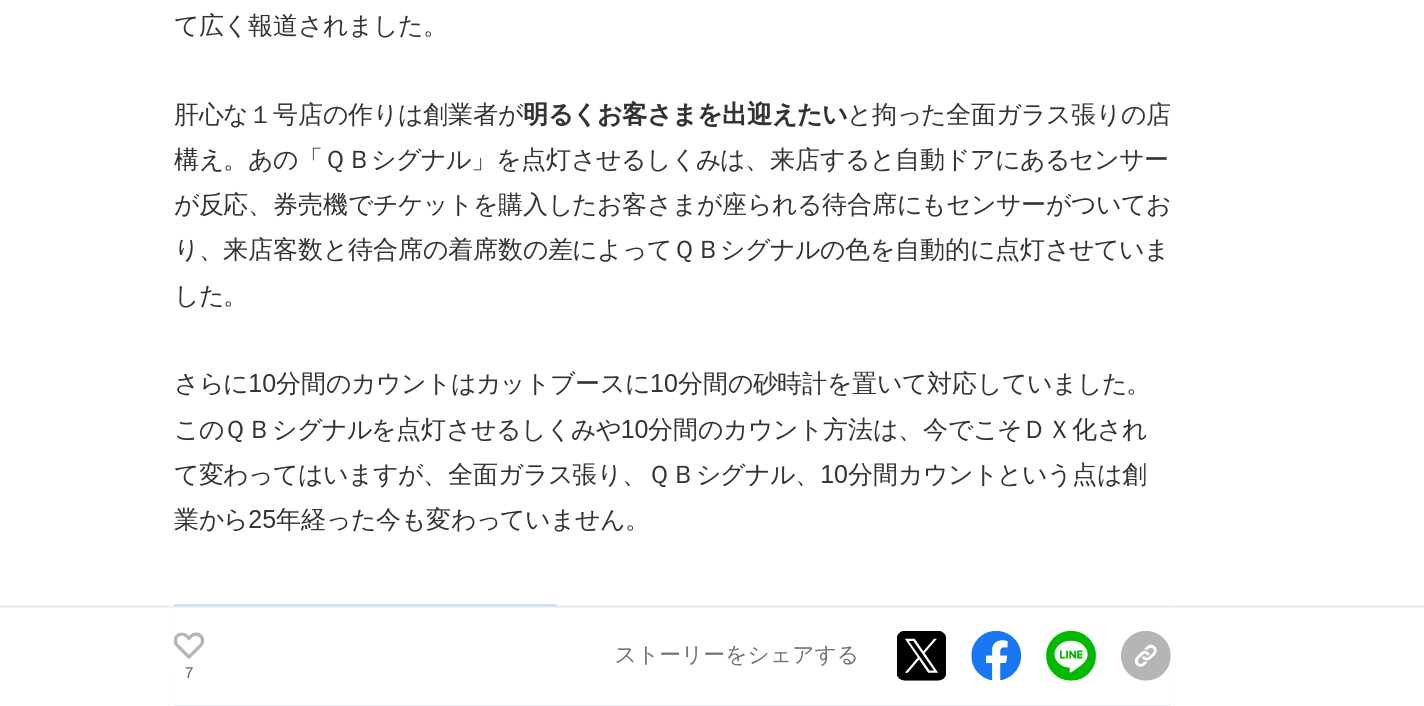 drag, startPoint x: 351, startPoint y: 184, endPoint x: 404, endPoint y: 333, distance: 158.14551 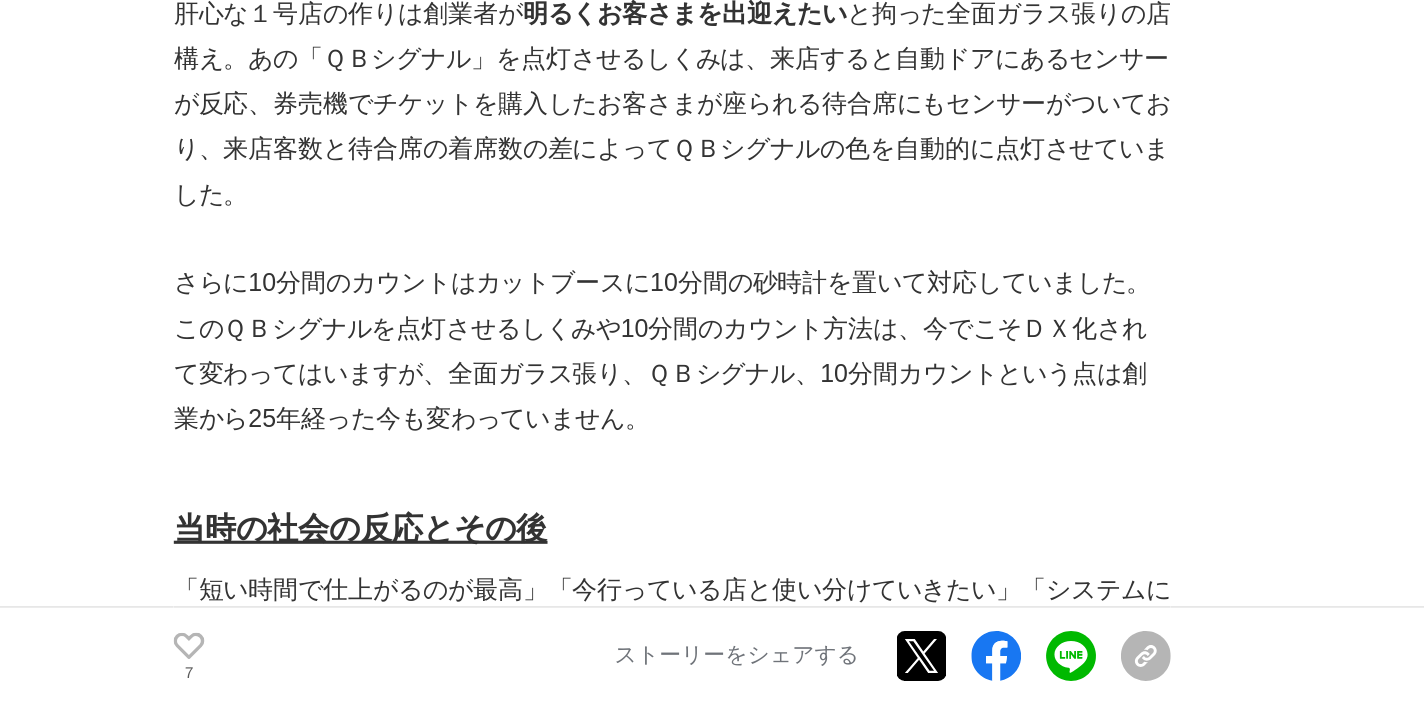 scroll, scrollTop: 5327, scrollLeft: 0, axis: vertical 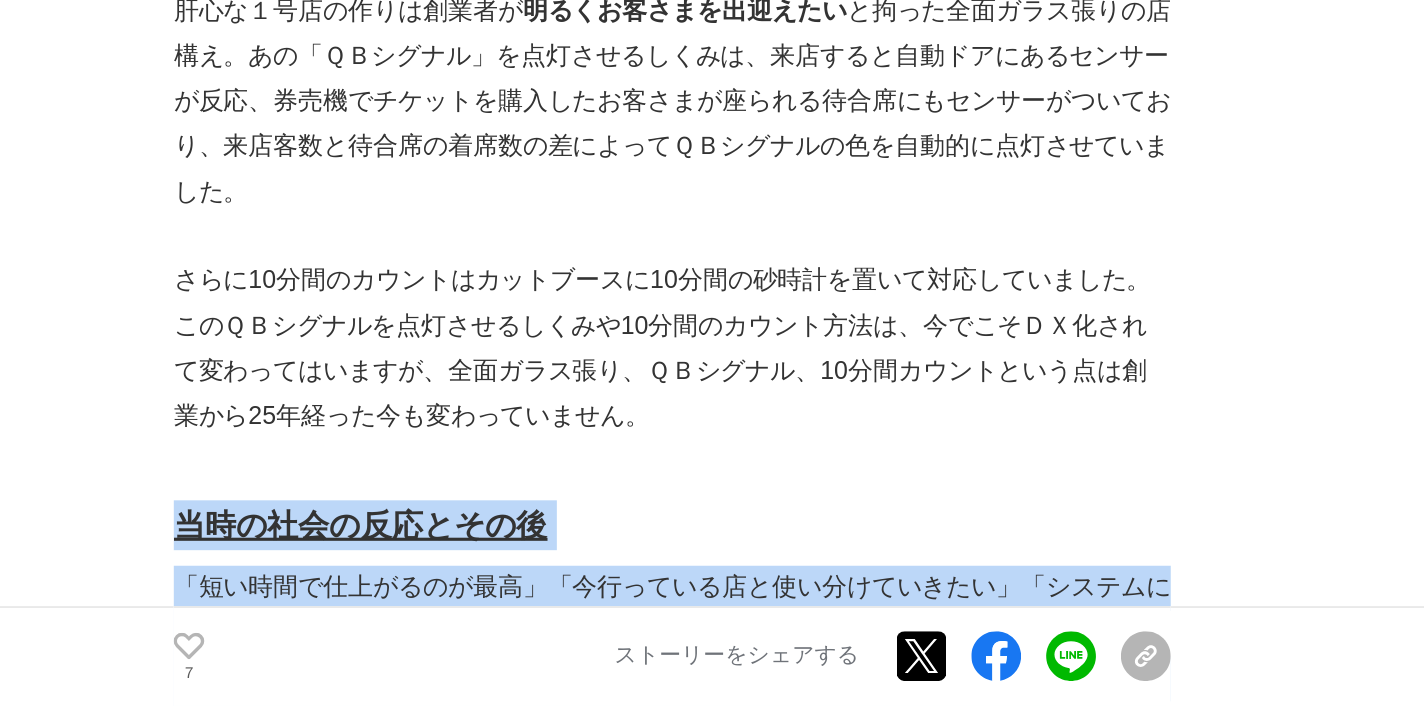drag, startPoint x: 329, startPoint y: 154, endPoint x: 402, endPoint y: 327, distance: 187.77113 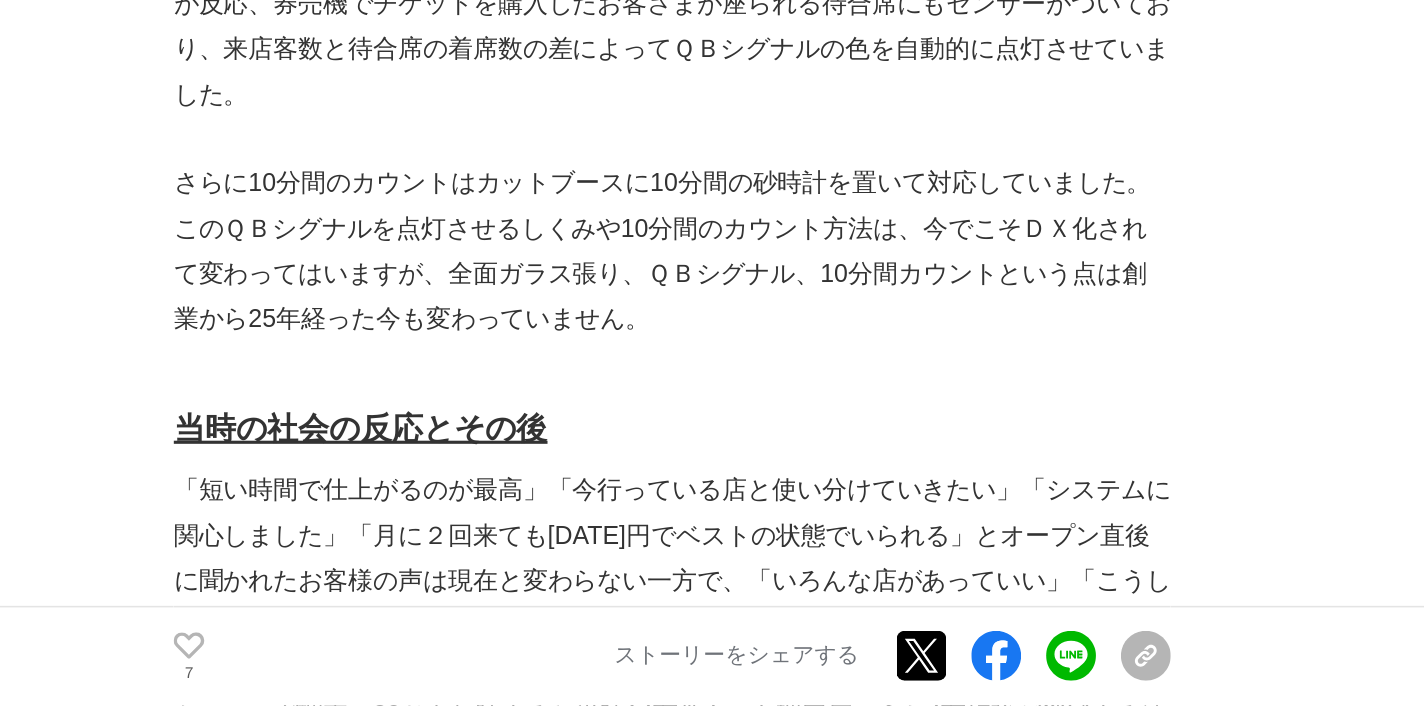 scroll, scrollTop: 5398, scrollLeft: 0, axis: vertical 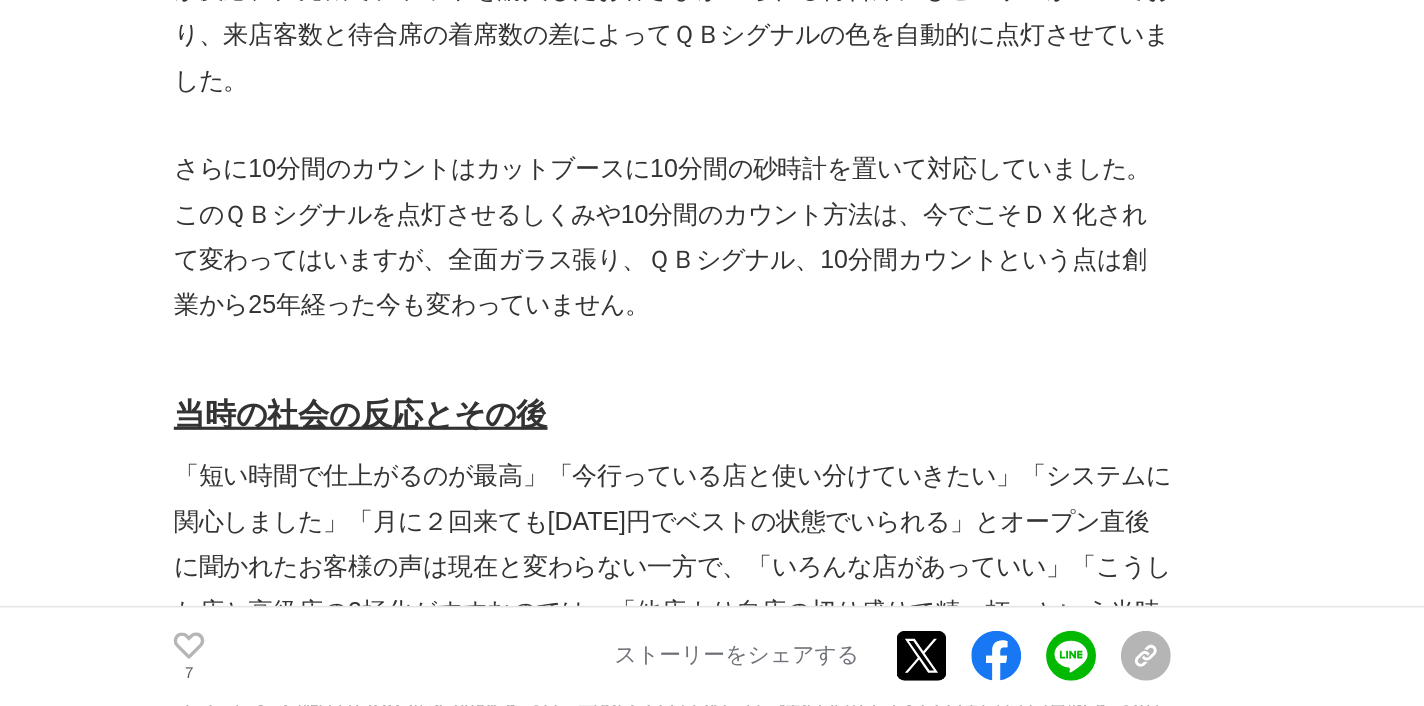 click on "「短い時間で仕上がるのが最高」「今行っている店と使い分けていきたい」「システムに関心しました」「月に２回来ても[DATE]円でベストの状態でいられる」とオープン直後に聞かれたお客様の声は現在と変わらない一方で、「いろんな店があっていい」「こうした店と高級店の2極化がすすむのでは」「他店より自店の切り盛りで精一杯」という当時の同業他社の声はまちまちでした。そのため、「お客さまは好意的に捉え、創業前のマーケティング調査の30％を加味すると当時14万件あった理容店のうち4万軒強が消滅する計算となるが、このカットのみという新業態の出現を理容店側は脅威とは受けとめてはいないようだ」とメディアからは評されました。" at bounding box center (502, 660) 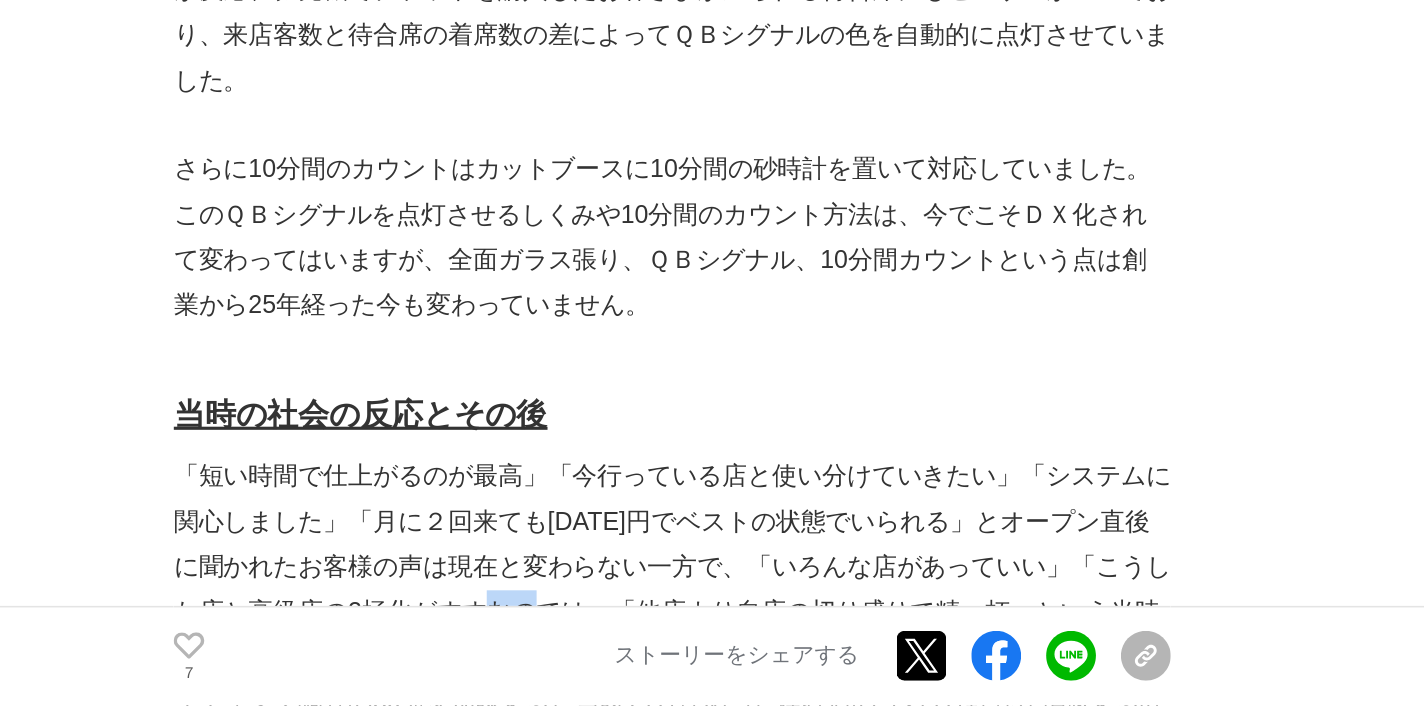 click on "「短い時間で仕上がるのが最高」「今行っている店と使い分けていきたい」「システムに関心しました」「月に２回来ても[DATE]円でベストの状態でいられる」とオープン直後に聞かれたお客様の声は現在と変わらない一方で、「いろんな店があっていい」「こうした店と高級店の2極化がすすむのでは」「他店より自店の切り盛りで精一杯」という当時の同業他社の声はまちまちでした。そのため、「お客さまは好意的に捉え、創業前のマーケティング調査の30％を加味すると当時14万件あった理容店のうち4万軒強が消滅する計算となるが、このカットのみという新業態の出現を理容店側は脅威とは受けとめてはいないようだ」とメディアからは評されました。" at bounding box center (502, 660) 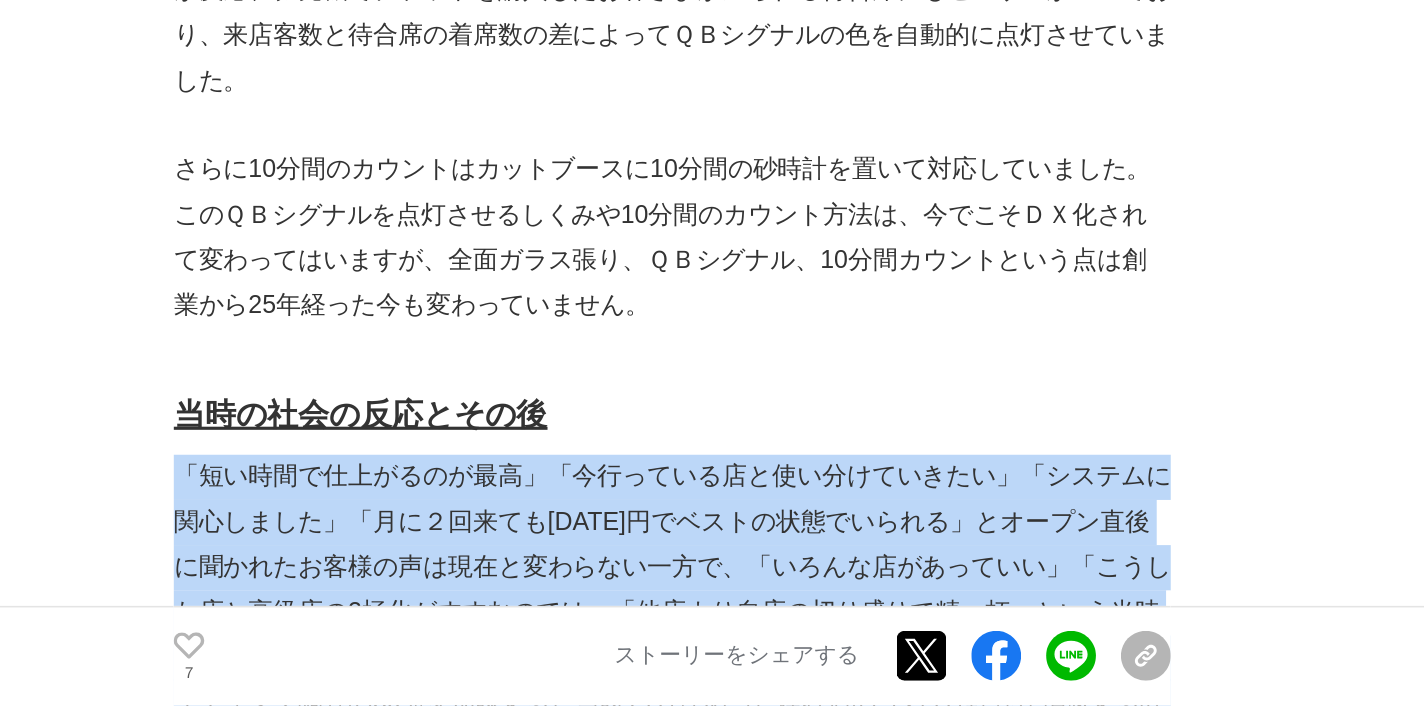click on "「短い時間で仕上がるのが最高」「今行っている店と使い分けていきたい」「システムに関心しました」「月に２回来ても[DATE]円でベストの状態でいられる」とオープン直後に聞かれたお客様の声は現在と変わらない一方で、「いろんな店があっていい」「こうした店と高級店の2極化がすすむのでは」「他店より自店の切り盛りで精一杯」という当時の同業他社の声はまちまちでした。そのため、「お客さまは好意的に捉え、創業前のマーケティング調査の30％を加味すると当時14万件あった理容店のうち4万軒強が消滅する計算となるが、このカットのみという新業態の出現を理容店側は脅威とは受けとめてはいないようだ」とメディアからは評されました。" at bounding box center [502, 660] 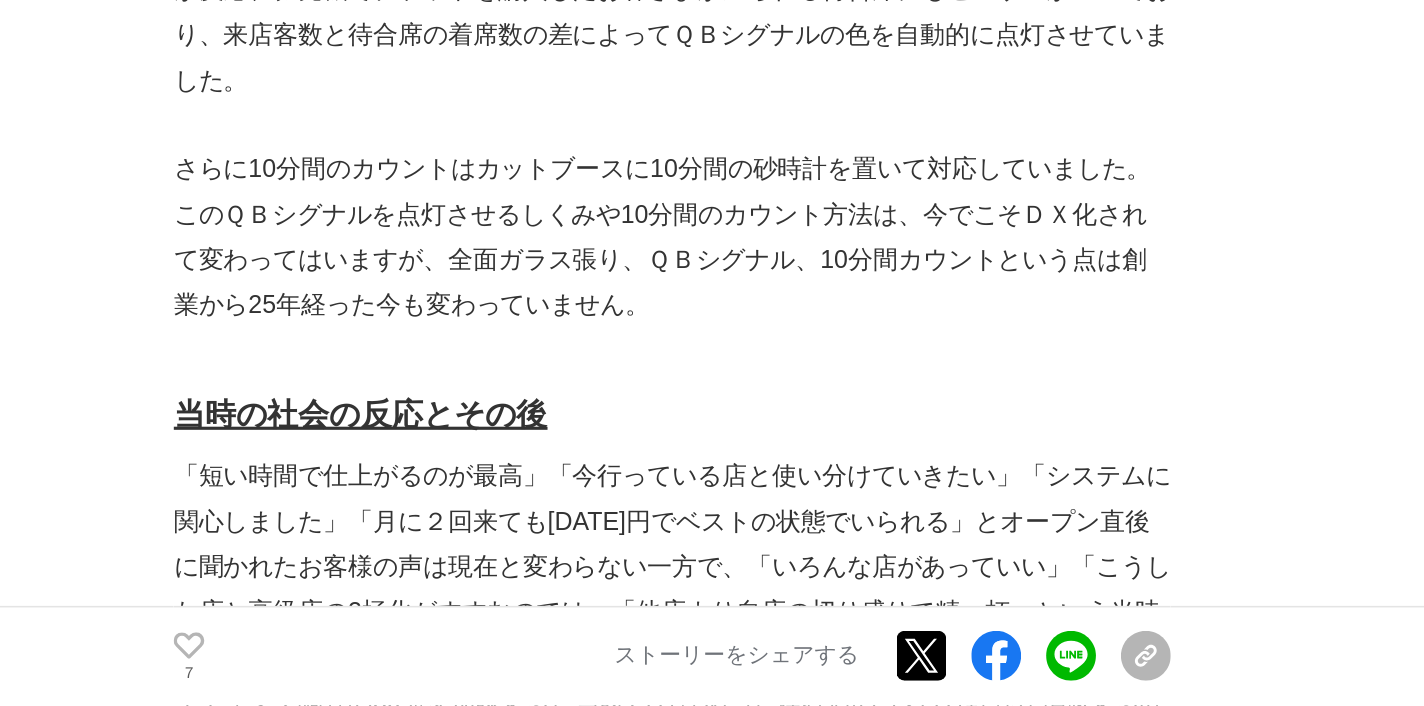 click on "当時の社会の反応とその後" at bounding box center (302, 519) 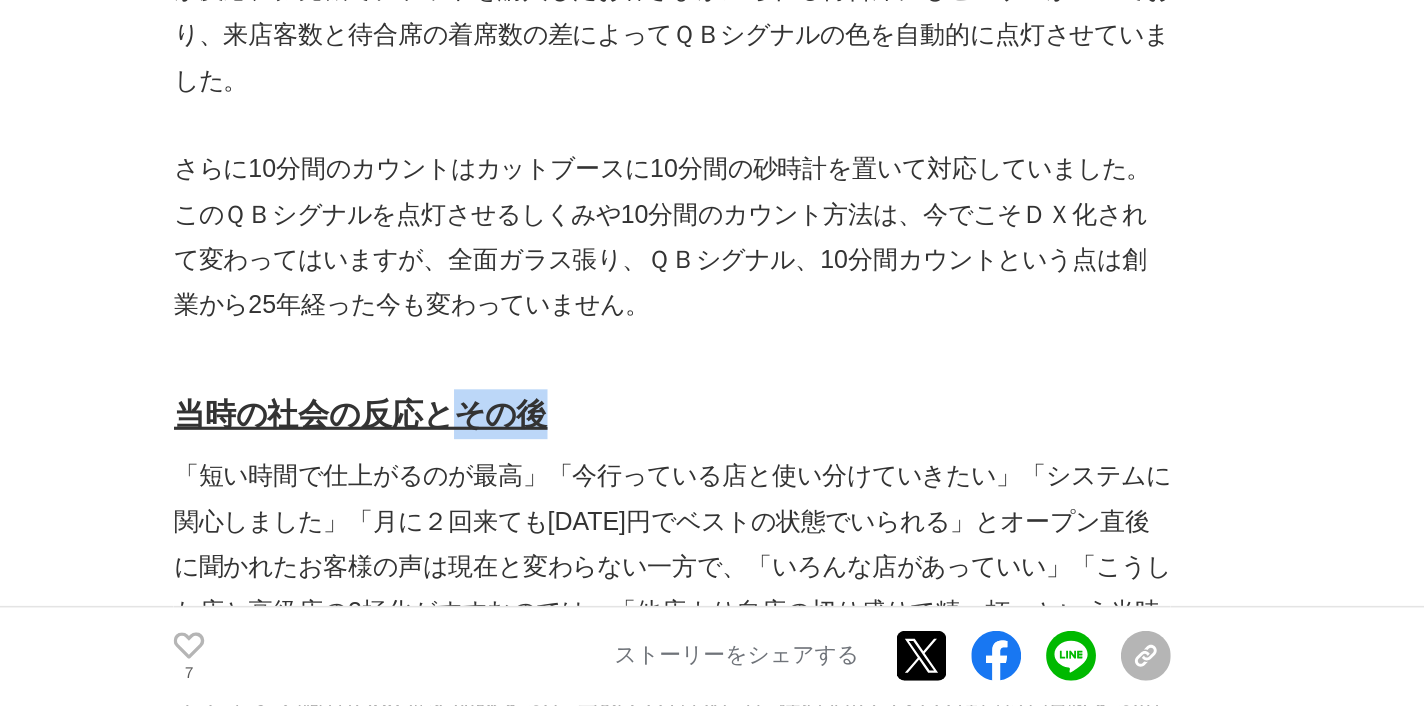 click on "当時の社会の反応とその後" at bounding box center (302, 519) 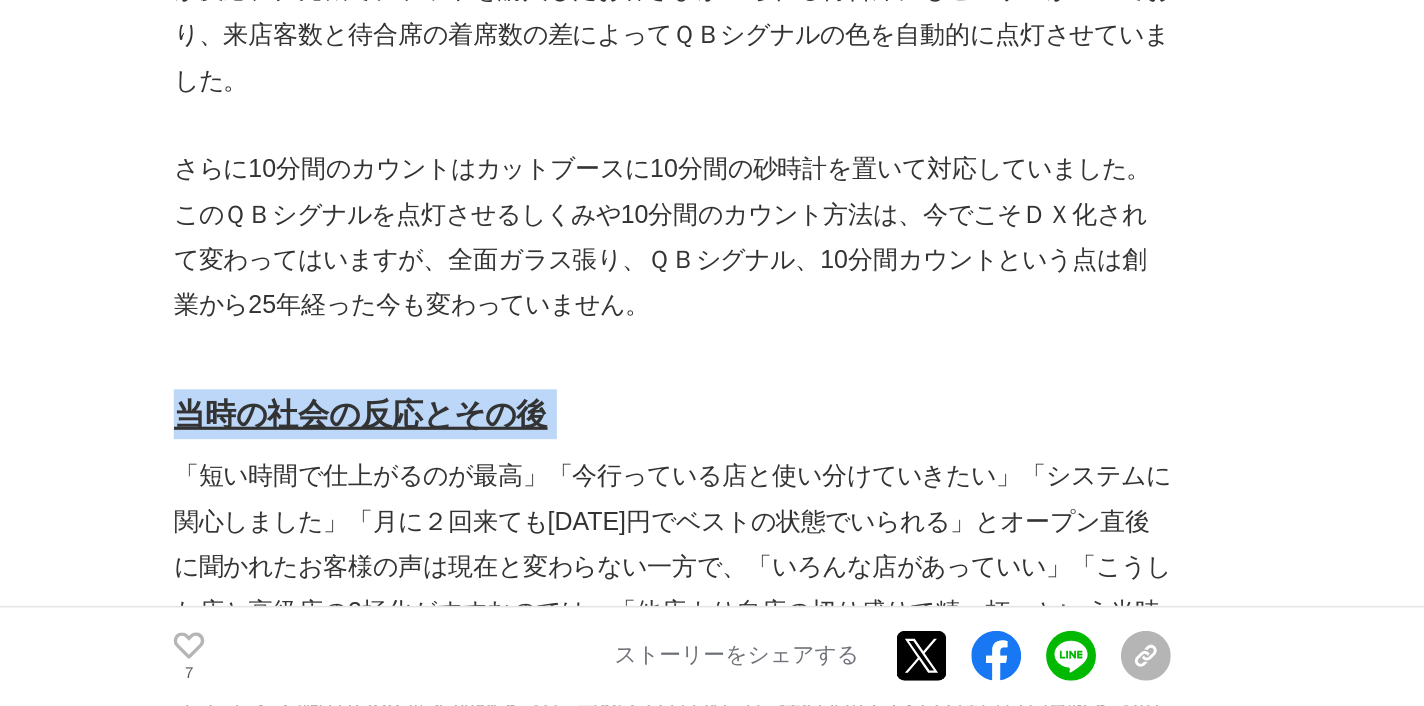 click on "当時の社会の反応とその後" at bounding box center [302, 519] 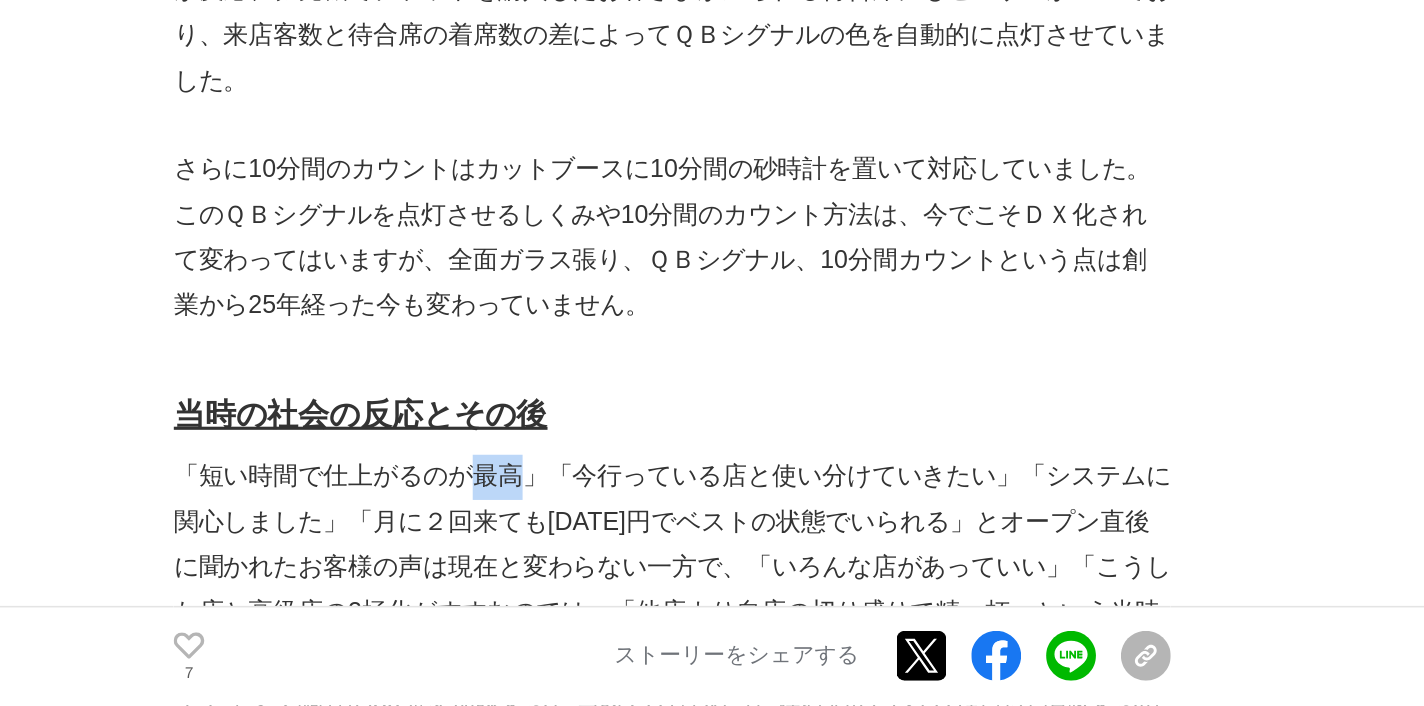 click on "「短い時間で仕上がるのが最高」「今行っている店と使い分けていきたい」「システムに関心しました」「月に２回来ても[DATE]円でベストの状態でいられる」とオープン直後に聞かれたお客様の声は現在と変わらない一方で、「いろんな店があっていい」「こうした店と高級店の2極化がすすむのでは」「他店より自店の切り盛りで精一杯」という当時の同業他社の声はまちまちでした。そのため、「お客さまは好意的に捉え、創業前のマーケティング調査の30％を加味すると当時14万件あった理容店のうち4万軒強が消滅する計算となるが、このカットのみという新業態の出現を理容店側は脅威とは受けとめてはいないようだ」とメディアからは評されました。" at bounding box center (502, 660) 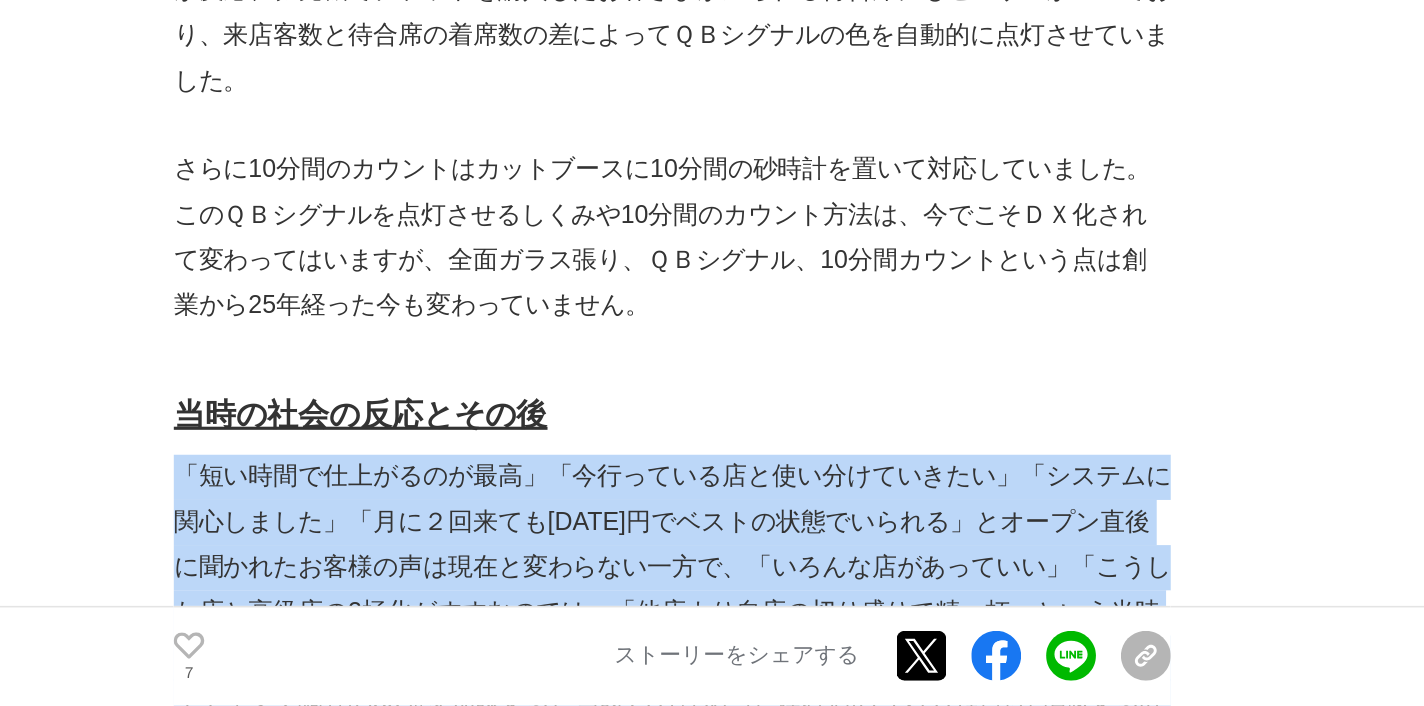 click on "「短い時間で仕上がるのが最高」「今行っている店と使い分けていきたい」「システムに関心しました」「月に２回来ても[DATE]円でベストの状態でいられる」とオープン直後に聞かれたお客様の声は現在と変わらない一方で、「いろんな店があっていい」「こうした店と高級店の2極化がすすむのでは」「他店より自店の切り盛りで精一杯」という当時の同業他社の声はまちまちでした。そのため、「お客さまは好意的に捉え、創業前のマーケティング調査の30％を加味すると当時14万件あった理容店のうち4万軒強が消滅する計算となるが、このカットのみという新業態の出現を理容店側は脅威とは受けとめてはいないようだ」とメディアからは評されました。" at bounding box center [502, 660] 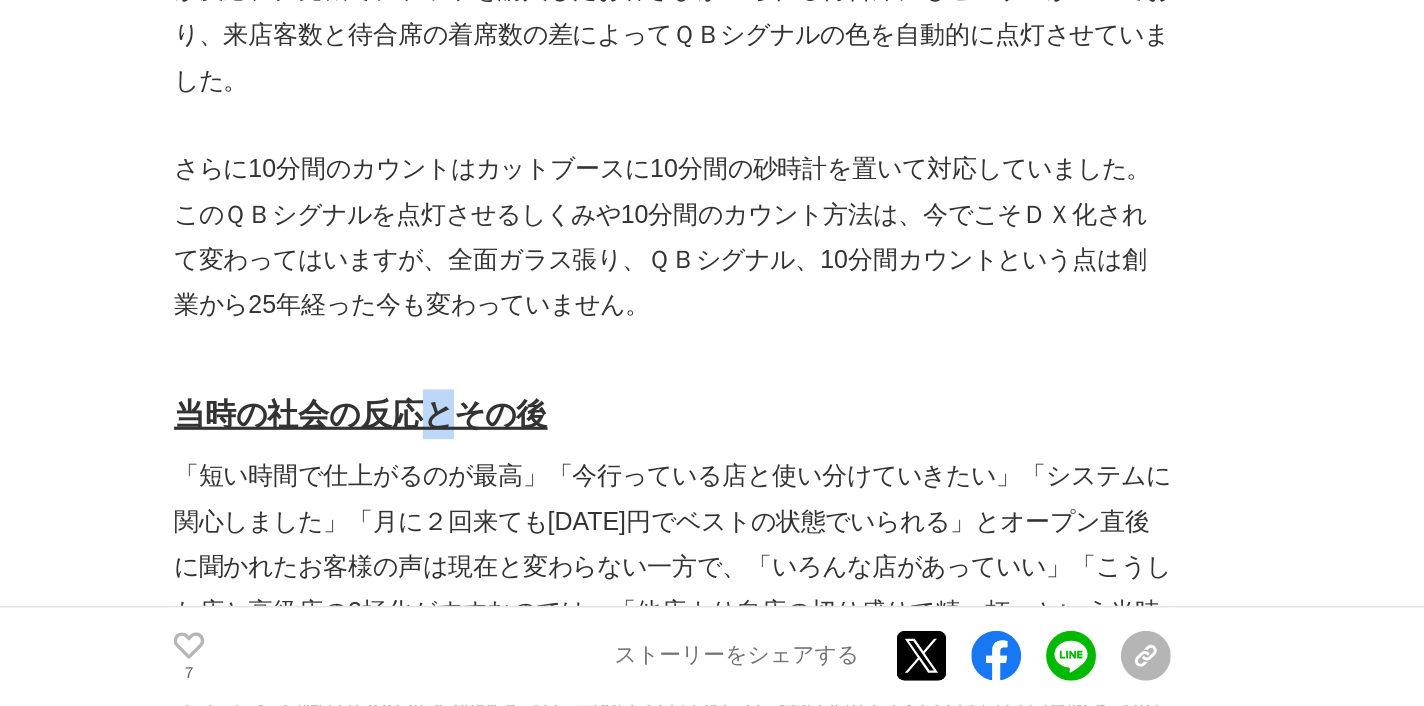 click on "当時の社会の反応とその後" at bounding box center [302, 519] 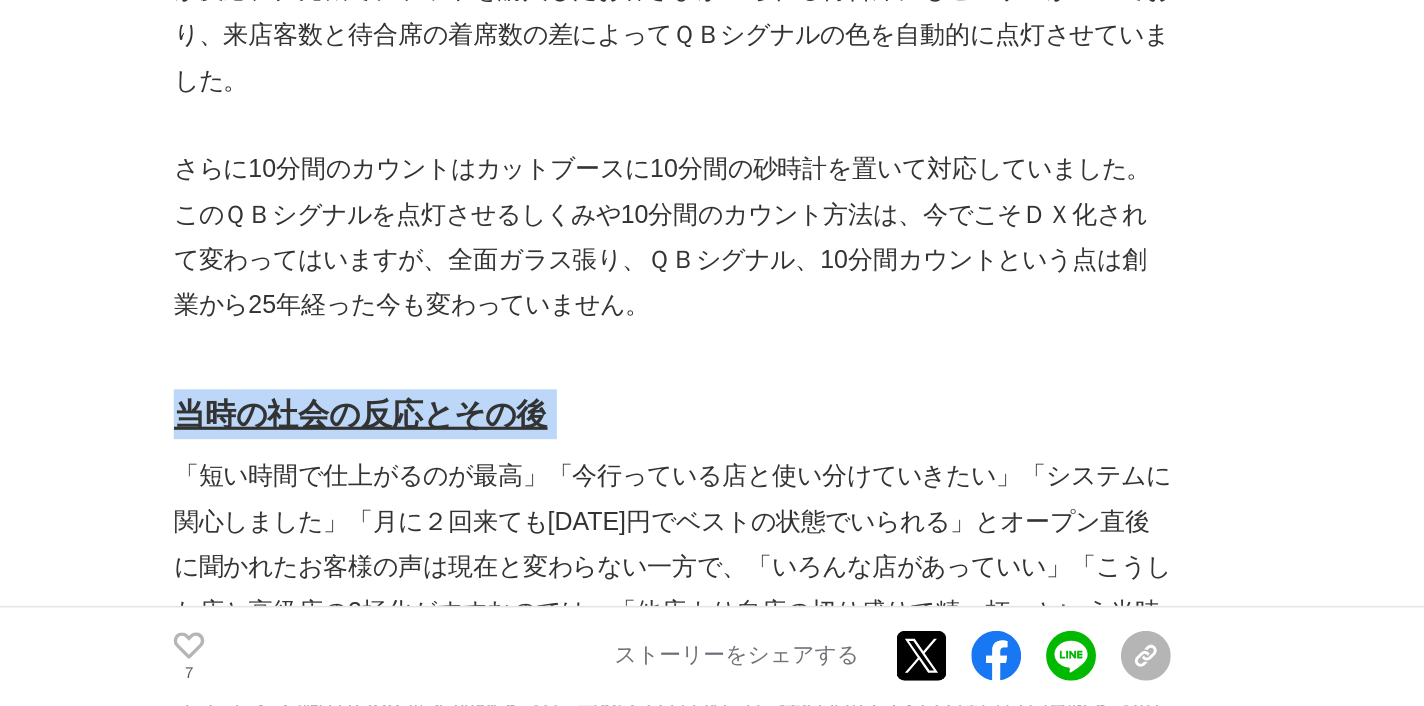 click on "当時の社会の反応とその後" at bounding box center [302, 519] 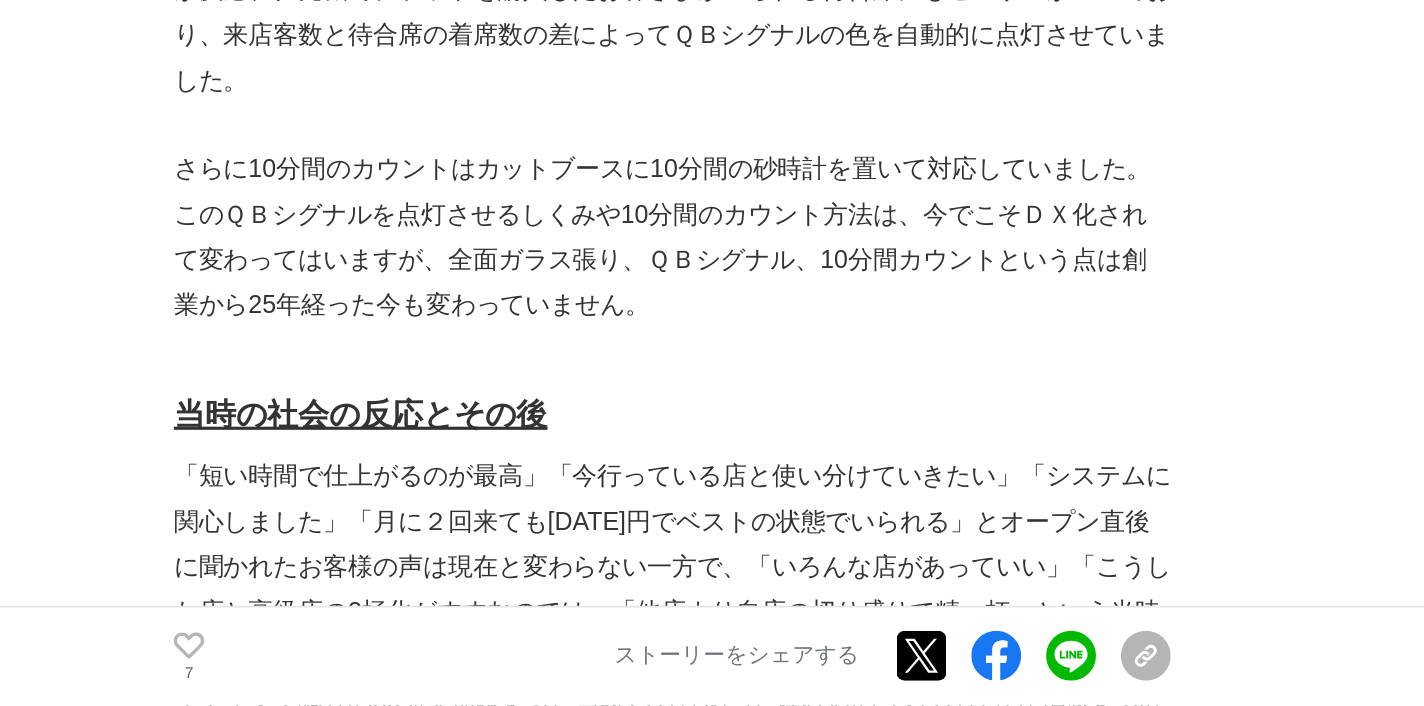 click on "「短い時間で仕上がるのが最高」「今行っている店と使い分けていきたい」「システムに関心しました」「月に２回来ても[DATE]円でベストの状態でいられる」とオープン直後に聞かれたお客様の声は現在と変わらない一方で、「いろんな店があっていい」「こうした店と高級店の2極化がすすむのでは」「他店より自店の切り盛りで精一杯」という当時の同業他社の声はまちまちでした。そのため、「お客さまは好意的に捉え、創業前のマーケティング調査の30％を加味すると当時14万件あった理容店のうち4万軒強が消滅する計算となるが、このカットのみという新業態の出現を理容店側は脅威とは受けとめてはいないようだ」とメディアからは評されました。" at bounding box center (502, 660) 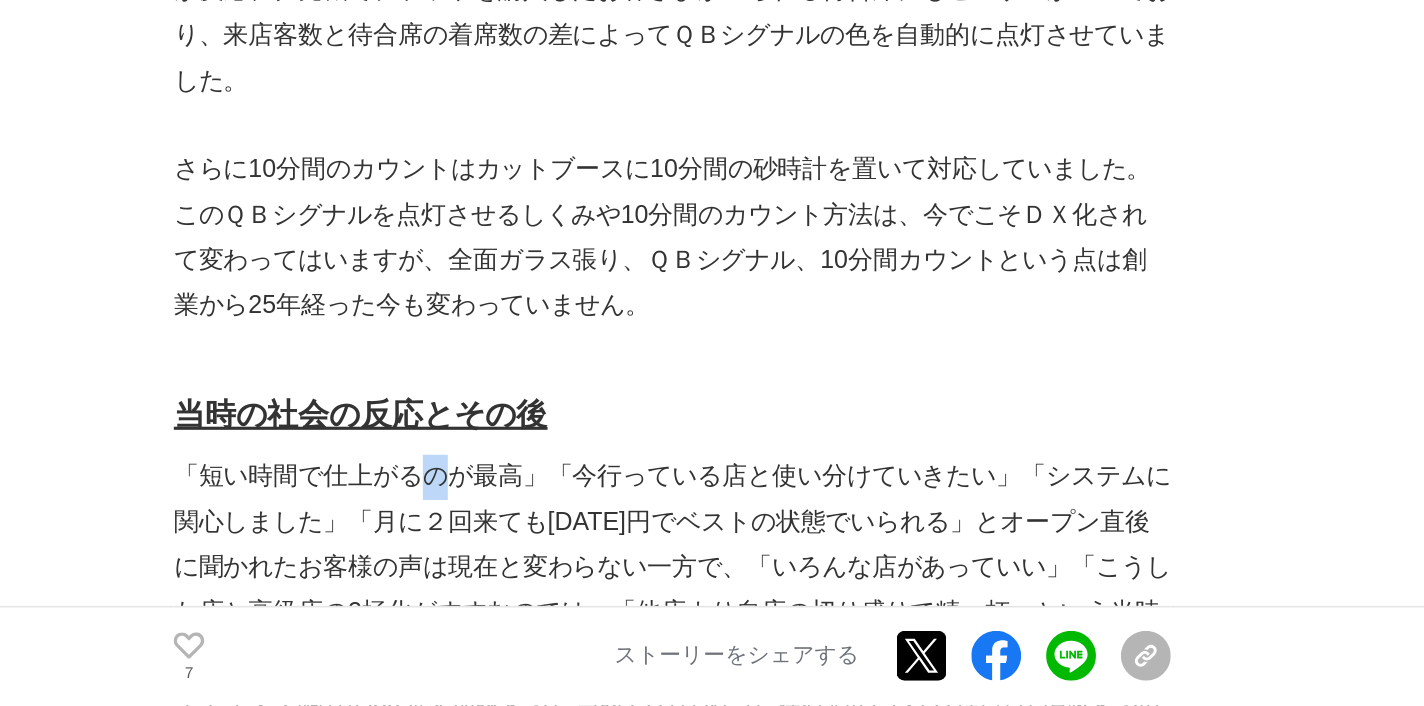 click on "「短い時間で仕上がるのが最高」「今行っている店と使い分けていきたい」「システムに関心しました」「月に２回来ても[DATE]円でベストの状態でいられる」とオープン直後に聞かれたお客様の声は現在と変わらない一方で、「いろんな店があっていい」「こうした店と高級店の2極化がすすむのでは」「他店より自店の切り盛りで精一杯」という当時の同業他社の声はまちまちでした。そのため、「お客さまは好意的に捉え、創業前のマーケティング調査の30％を加味すると当時14万件あった理容店のうち4万軒強が消滅する計算となるが、このカットのみという新業態の出現を理容店側は脅威とは受けとめてはいないようだ」とメディアからは評されました。" at bounding box center (502, 660) 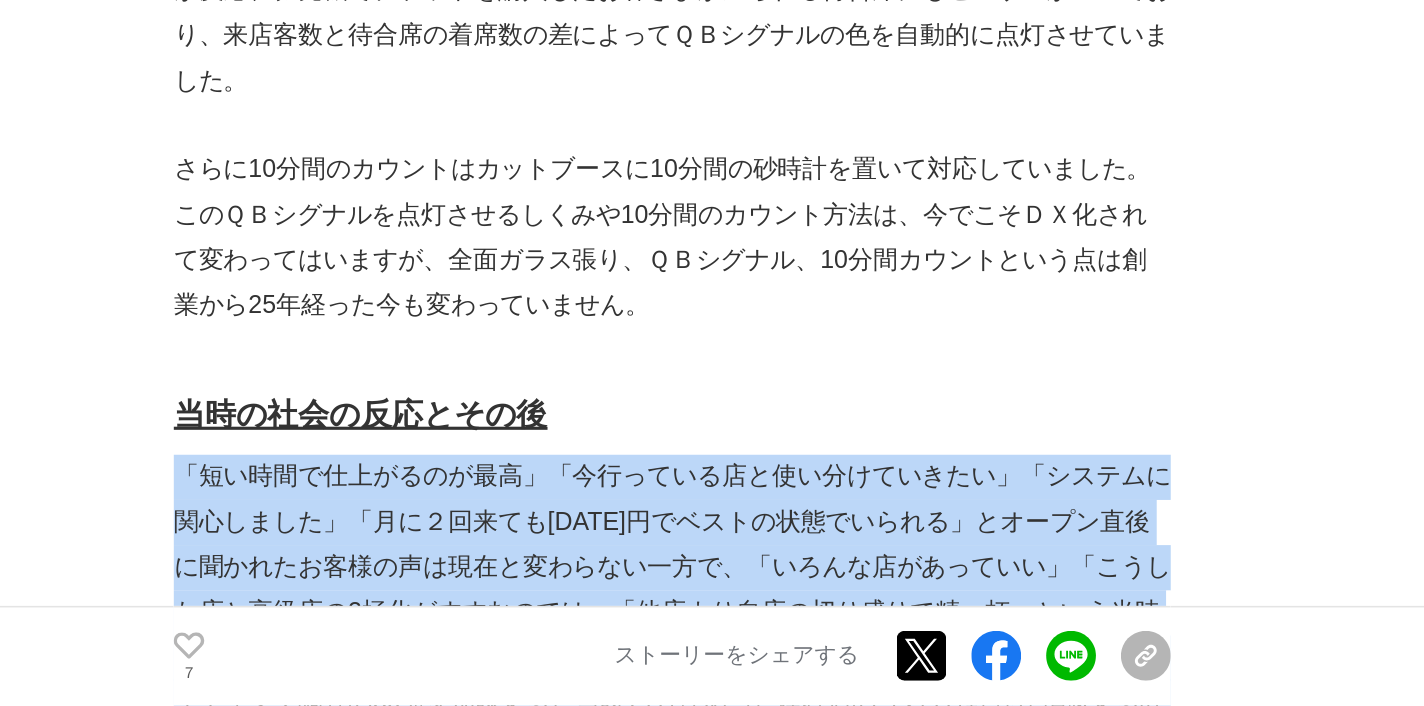 click on "「短い時間で仕上がるのが最高」「今行っている店と使い分けていきたい」「システムに関心しました」「月に２回来ても[DATE]円でベストの状態でいられる」とオープン直後に聞かれたお客様の声は現在と変わらない一方で、「いろんな店があっていい」「こうした店と高級店の2極化がすすむのでは」「他店より自店の切り盛りで精一杯」という当時の同業他社の声はまちまちでした。そのため、「お客さまは好意的に捉え、創業前のマーケティング調査の30％を加味すると当時14万件あった理容店のうち4万軒強が消滅する計算となるが、このカットのみという新業態の出現を理容店側は脅威とは受けとめてはいないようだ」とメディアからは評されました。" at bounding box center [502, 660] 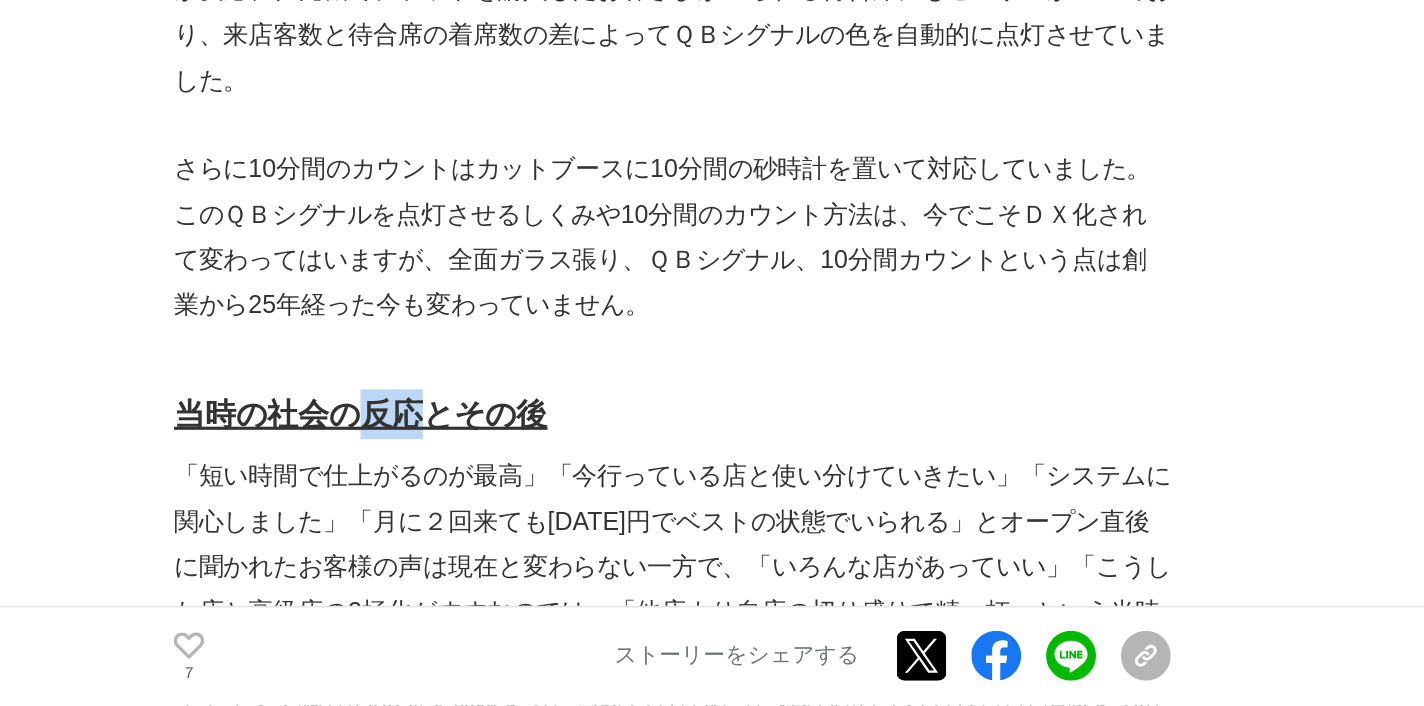 click on "当時の社会の反応とその後" at bounding box center [302, 519] 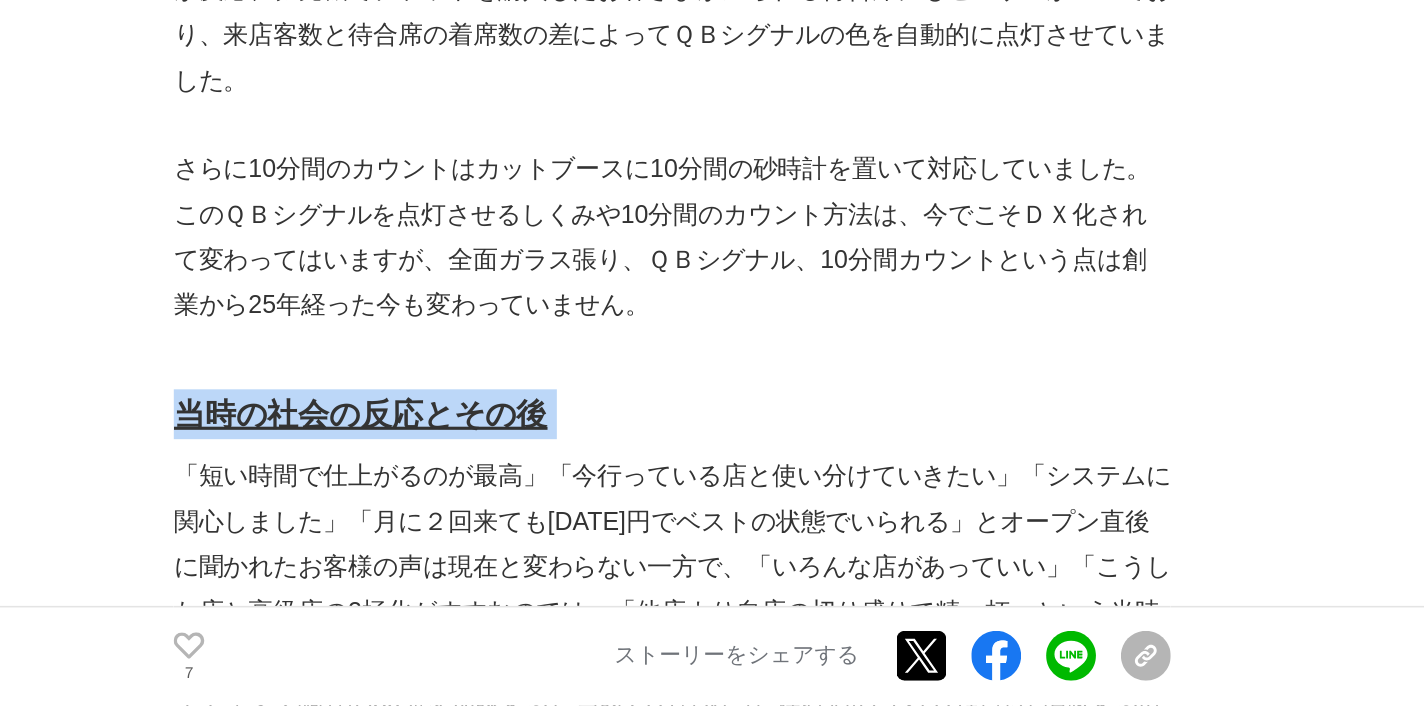 click on "当時の社会の反応とその後" at bounding box center [302, 519] 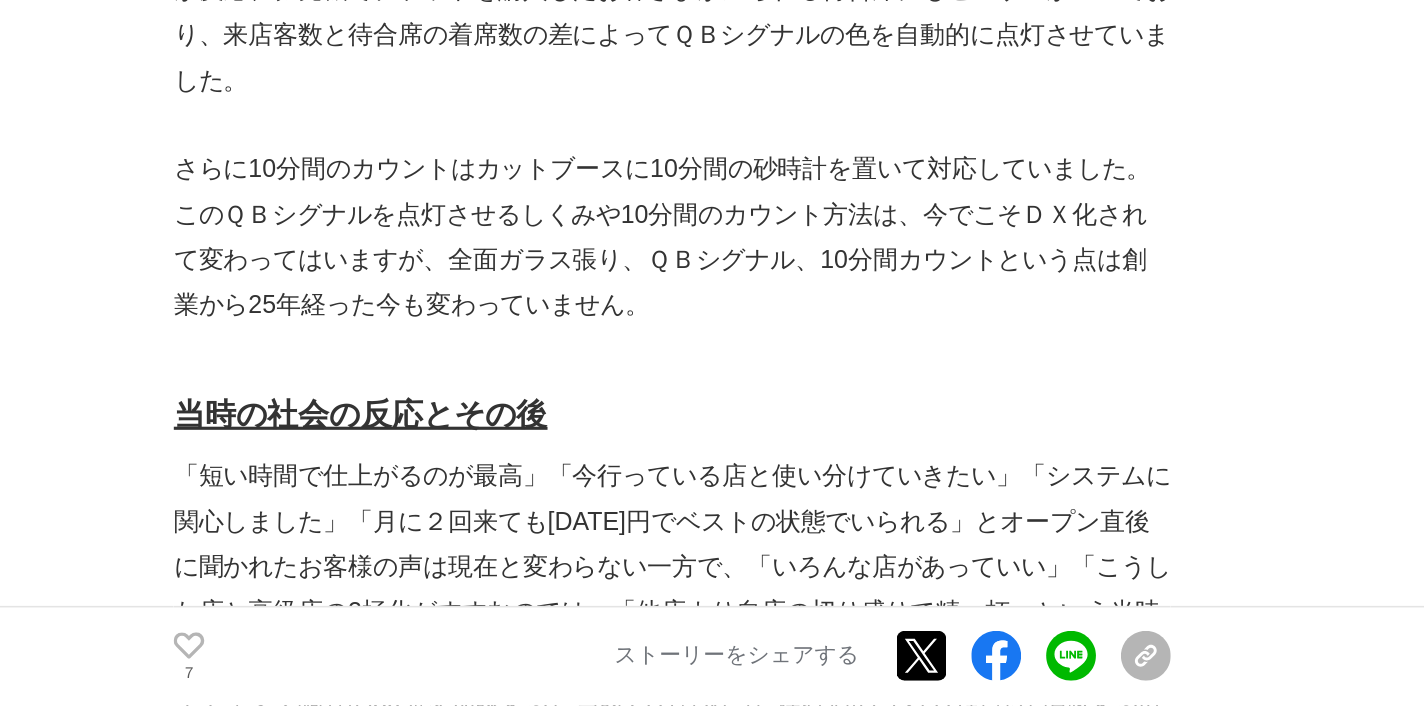 click on "「短い時間で仕上がるのが最高」「今行っている店と使い分けていきたい」「システムに関心しました」「月に２回来ても[DATE]円でベストの状態でいられる」とオープン直後に聞かれたお客様の声は現在と変わらない一方で、「いろんな店があっていい」「こうした店と高級店の2極化がすすむのでは」「他店より自店の切り盛りで精一杯」という当時の同業他社の声はまちまちでした。そのため、「お客さまは好意的に捉え、創業前のマーケティング調査の30％を加味すると当時14万件あった理容店のうち4万軒強が消滅する計算となるが、このカットのみという新業態の出現を理容店側は脅威とは受けとめてはいないようだ」とメディアからは評されました。" at bounding box center (502, 660) 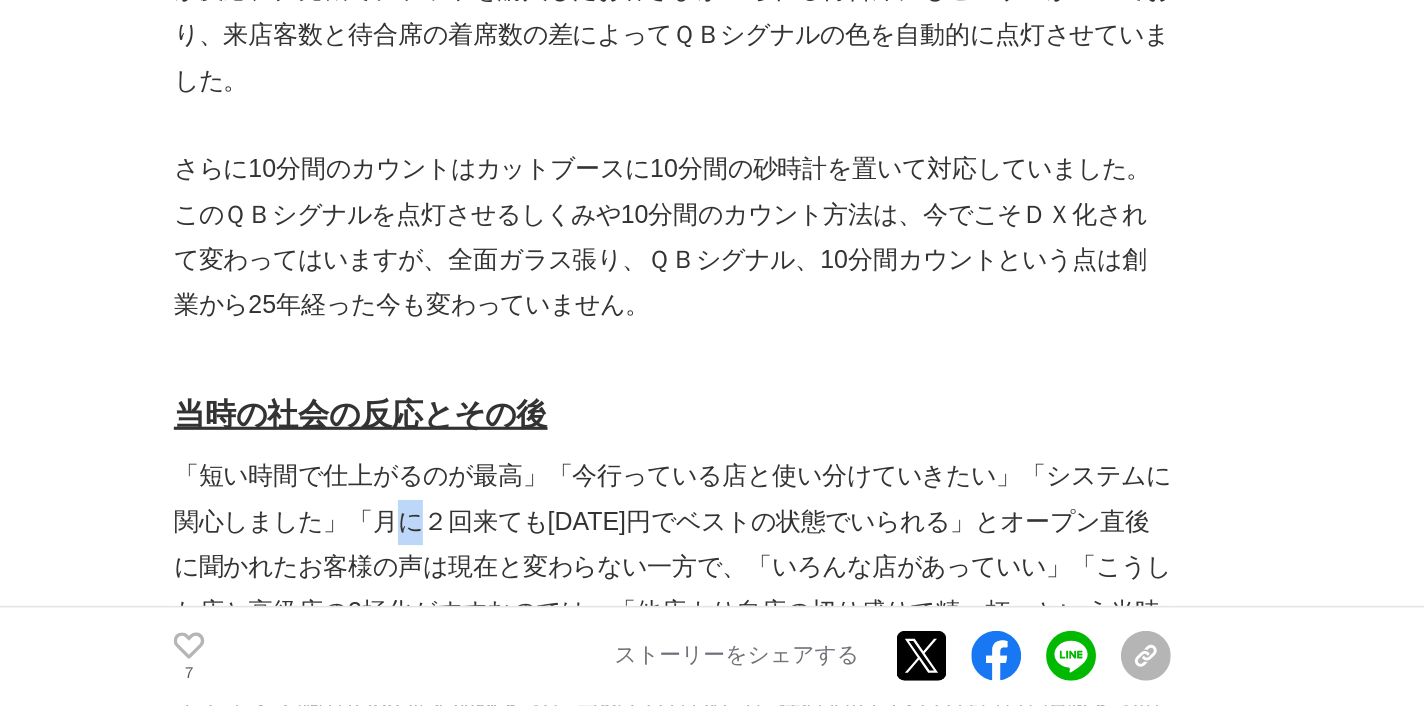 click on "「短い時間で仕上がるのが最高」「今行っている店と使い分けていきたい」「システムに関心しました」「月に２回来ても[DATE]円でベストの状態でいられる」とオープン直後に聞かれたお客様の声は現在と変わらない一方で、「いろんな店があっていい」「こうした店と高級店の2極化がすすむのでは」「他店より自店の切り盛りで精一杯」という当時の同業他社の声はまちまちでした。そのため、「お客さまは好意的に捉え、創業前のマーケティング調査の30％を加味すると当時14万件あった理容店のうち4万軒強が消滅する計算となるが、このカットのみという新業態の出現を理容店側は脅威とは受けとめてはいないようだ」とメディアからは評されました。" at bounding box center (502, 660) 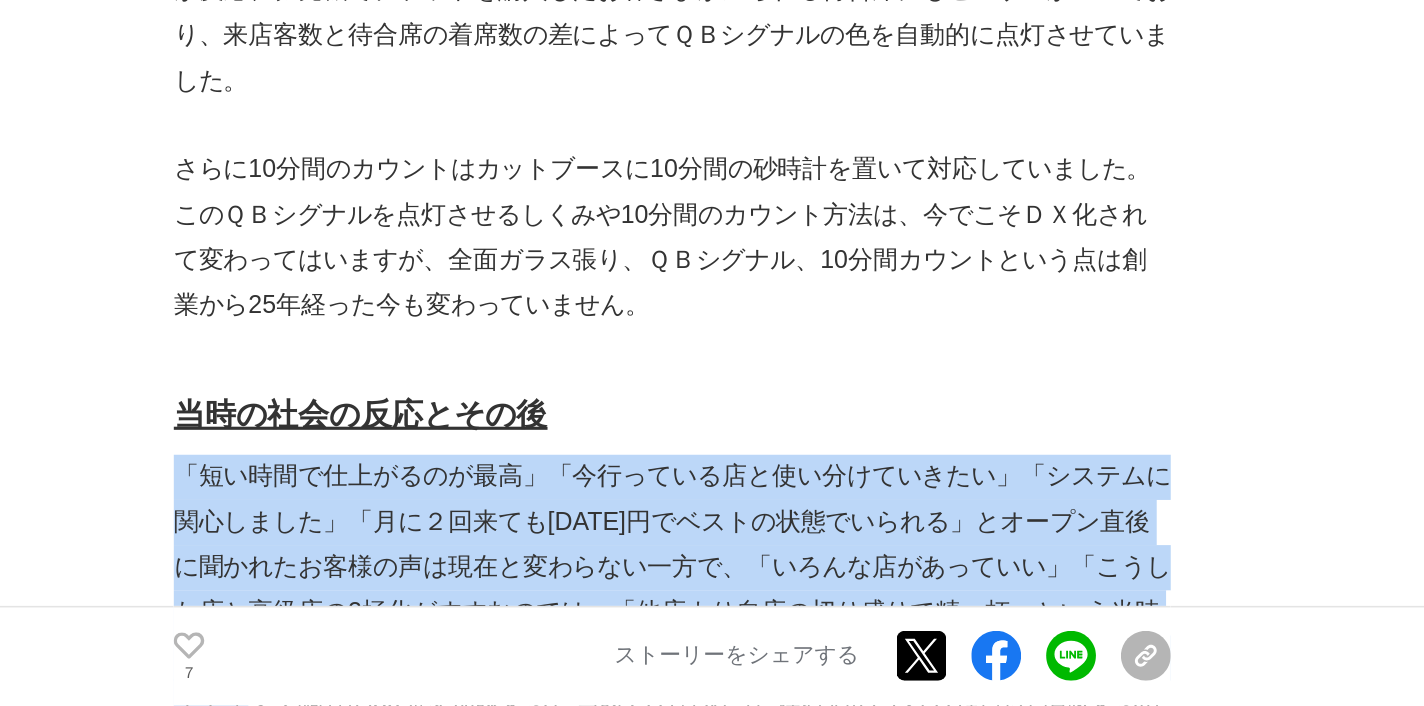 drag, startPoint x: 126, startPoint y: 121, endPoint x: 164, endPoint y: 257, distance: 141.20906 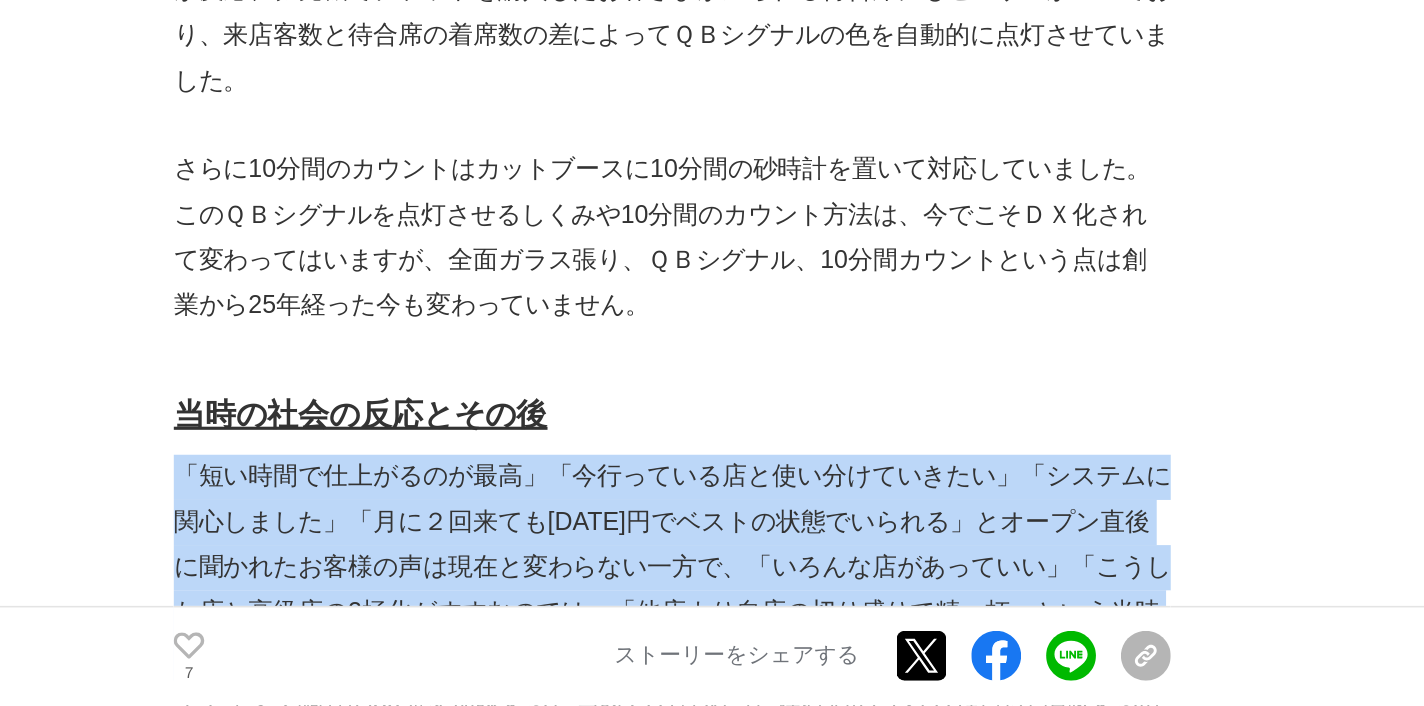 click on "「短い時間で仕上がるのが最高」「今行っている店と使い分けていきたい」「システムに関心しました」「月に２回来ても[DATE]円でベストの状態でいられる」とオープン直後に聞かれたお客様の声は現在と変わらない一方で、「いろんな店があっていい」「こうした店と高級店の2極化がすすむのでは」「他店より自店の切り盛りで精一杯」という当時の同業他社の声はまちまちでした。そのため、「お客さまは好意的に捉え、創業前のマーケティング調査の30％を加味すると当時14万件あった理容店のうち4万軒強が消滅する計算となるが、このカットのみという新業態の出現を理容店側は脅威とは受けとめてはいないようだ」とメディアからは評されました。" at bounding box center (502, 660) 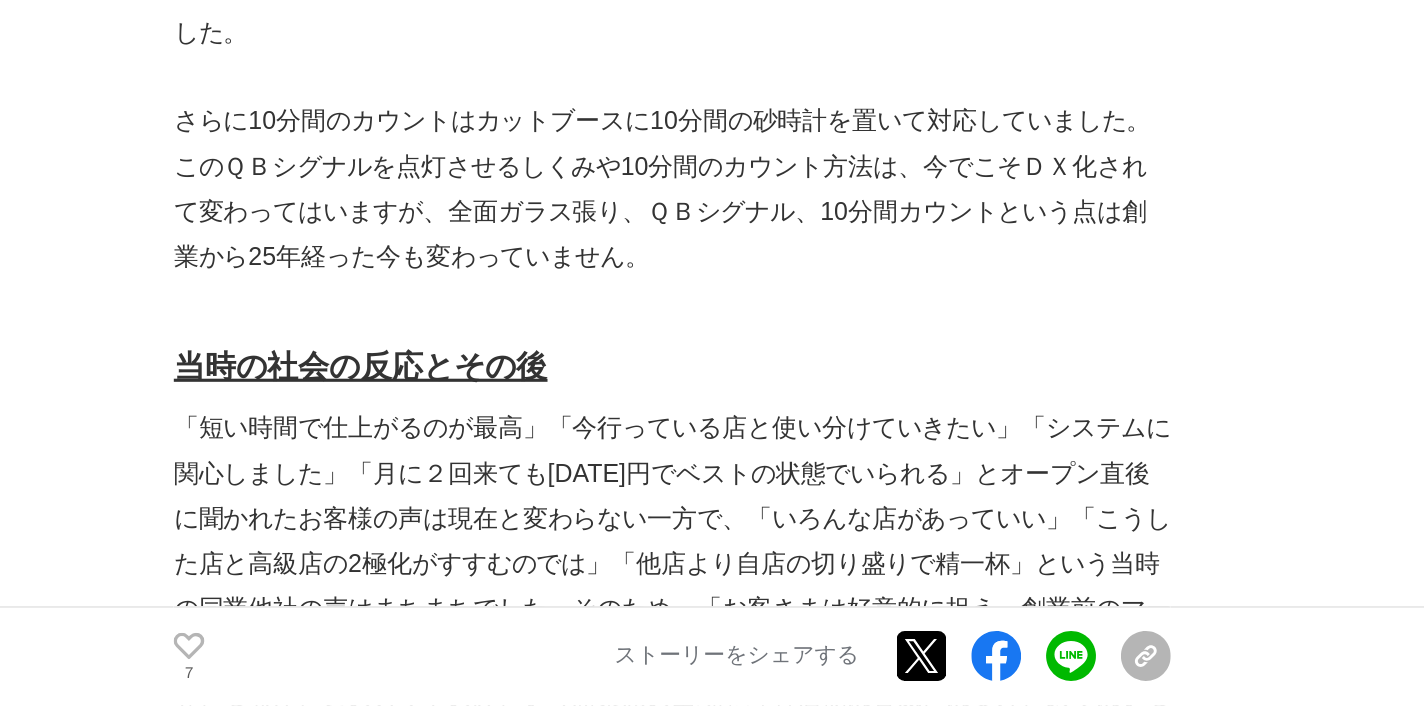 scroll, scrollTop: 5430, scrollLeft: 0, axis: vertical 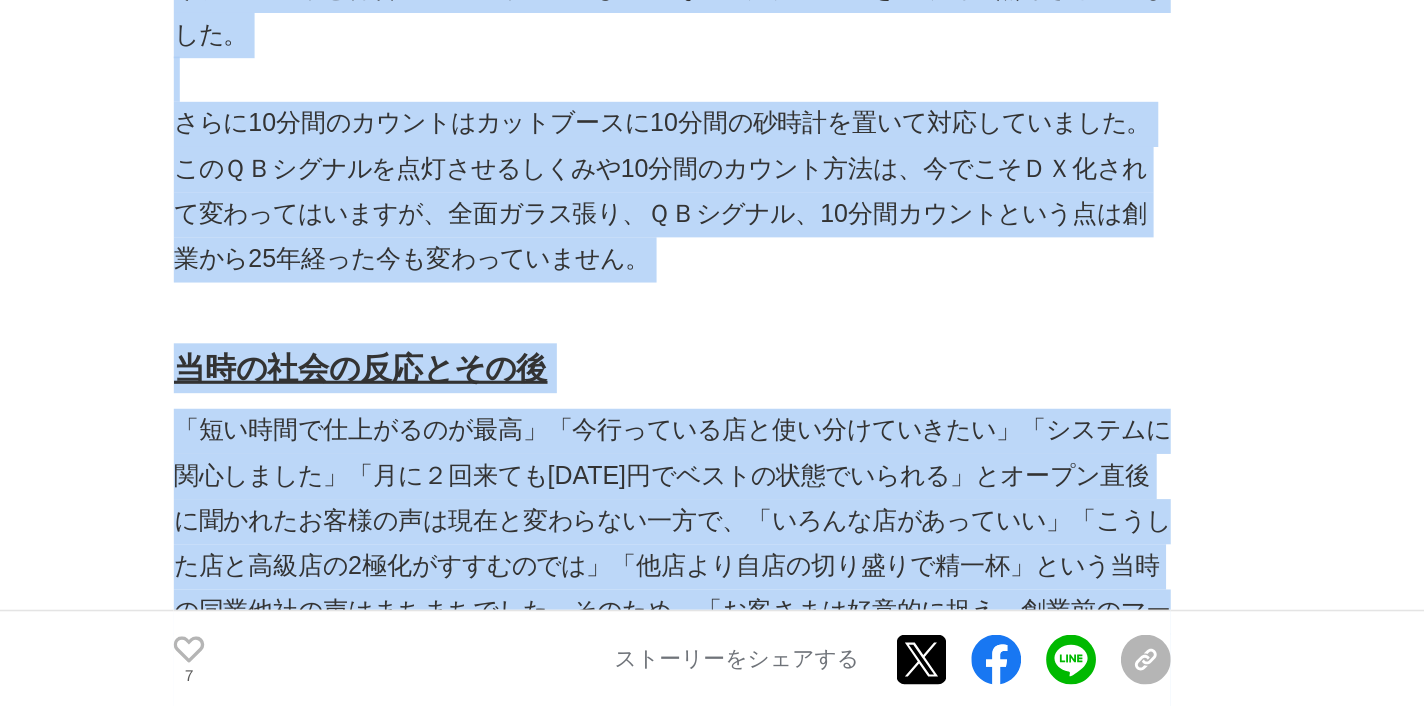 drag, startPoint x: 103, startPoint y: 111, endPoint x: 143, endPoint y: 337, distance: 229.51253 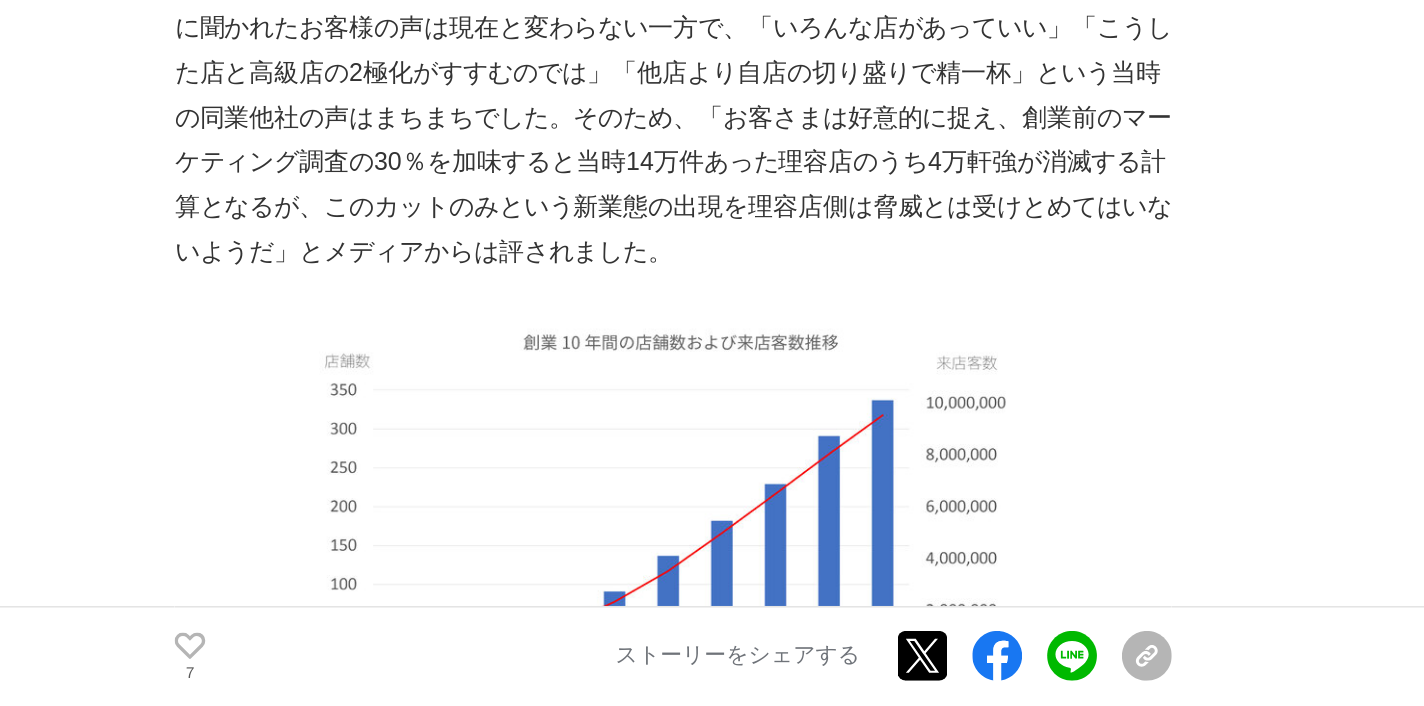 scroll, scrollTop: 5859, scrollLeft: 0, axis: vertical 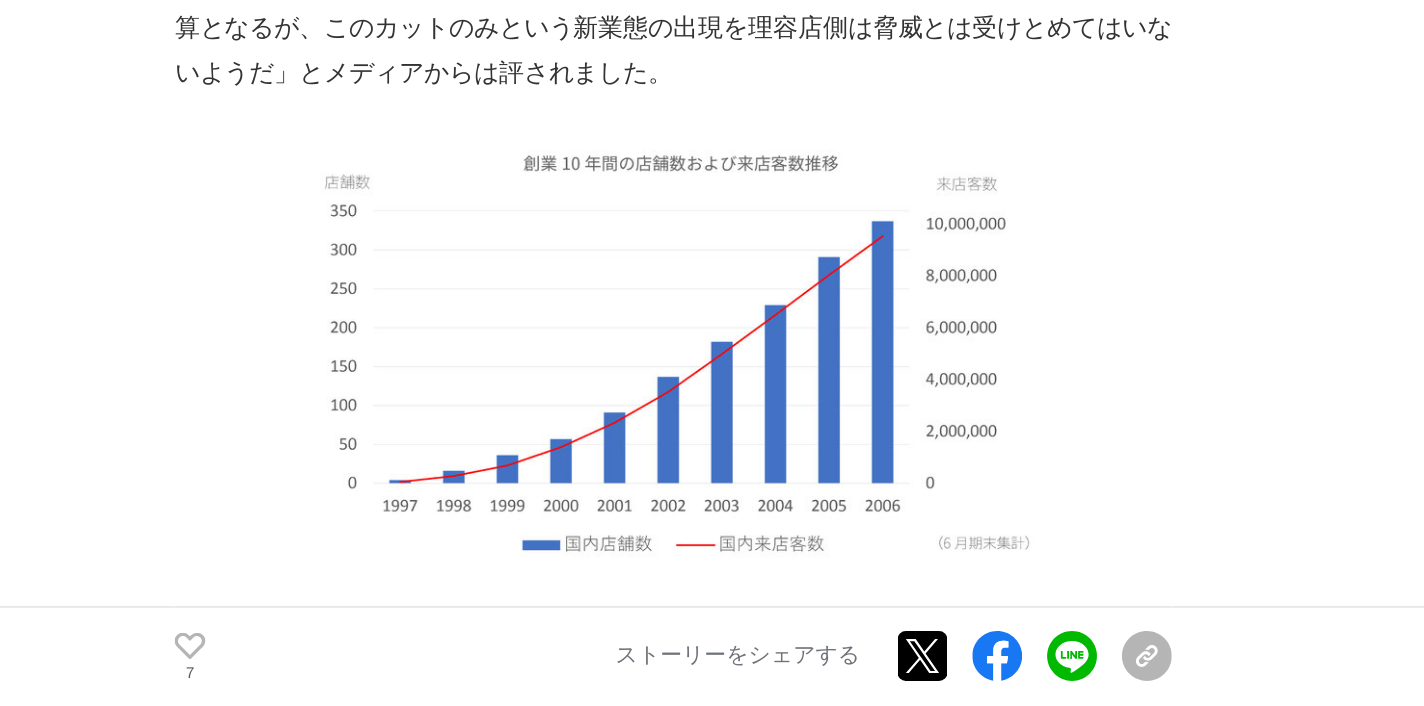 click on "好評を受け、[DATE]の１号店オープンの翌[DATE]年末までには12店舗がオープンするのですが、この時点までにはさらなる改善が続いていました。まず、最後までもめていたあのエアウォッシャー。当初はカット席とカット席の間に設置し二人のスタイリストで“共有”していましたが、時間効率が悪く、カット席毎にエアウォッシャーを設置することに変更。また、コスト削減のためにカット席のイスを量産されるパチンコ屋のイスに変更していた一方で、 １店舗あたり１台設置していた券売機を１店舗あたり２台に 増台していました。" at bounding box center [502, 752] 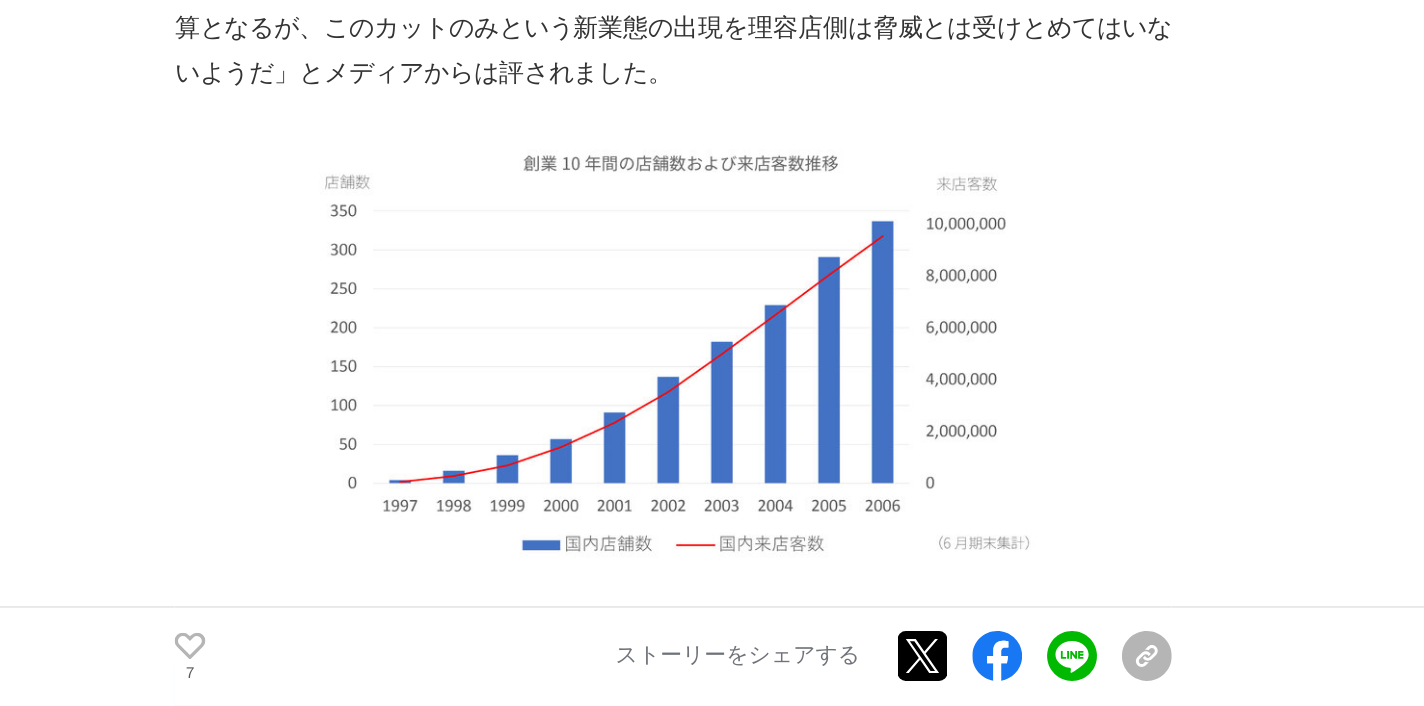 click on "好評を受け、[DATE]の１号店オープンの翌[DATE]年末までには12店舗がオープンするのですが、この時点までにはさらなる改善が続いていました。まず、最後までもめていたあのエアウォッシャー。当初はカット席とカット席の間に設置し二人のスタイリストで“共有”していましたが、時間効率が悪く、カット席毎にエアウォッシャーを設置することに変更。また、コスト削減のためにカット席のイスを量産されるパチンコ屋のイスに変更していた一方で、 １店舗あたり１台設置していた券売機を１店舗あたり２台に 増台していました。" at bounding box center [502, 752] 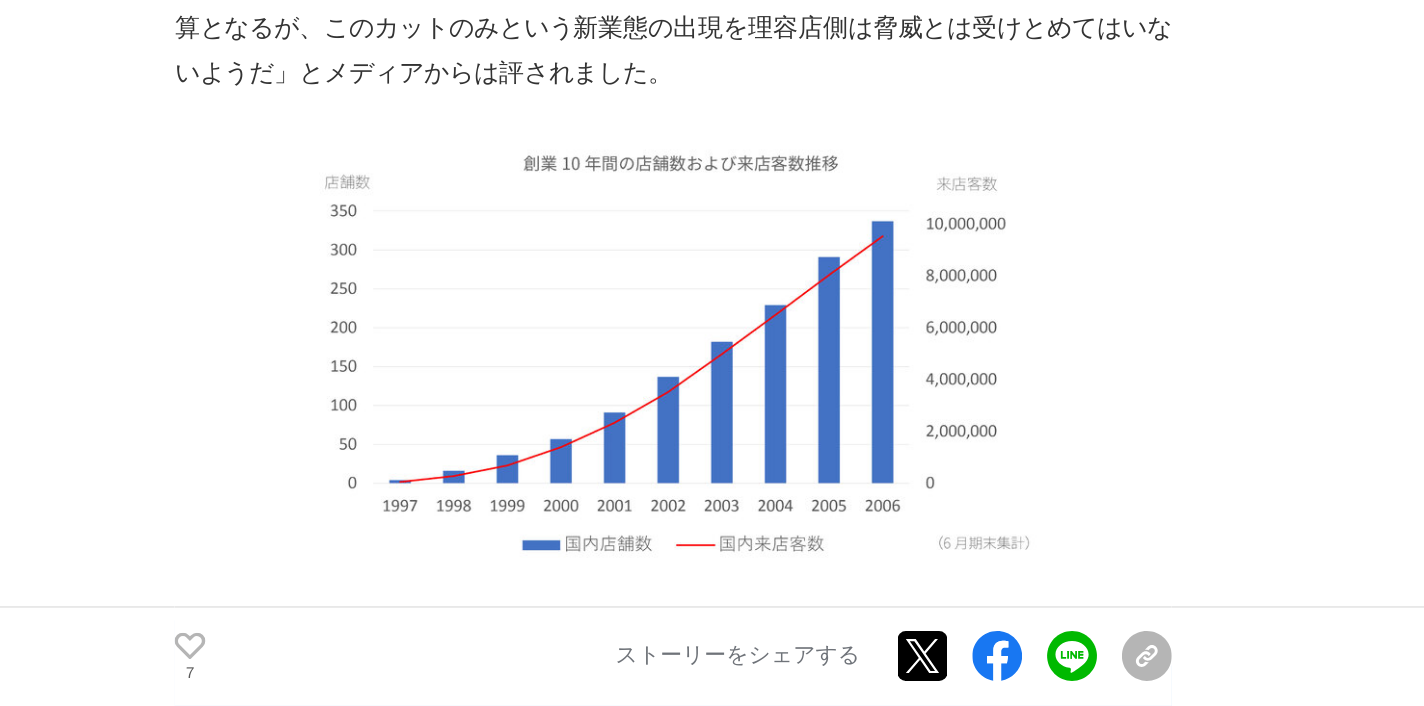 click on "好評を受け、[DATE]の１号店オープンの翌[DATE]年末までには12店舗がオープンするのですが、この時点までにはさらなる改善が続いていました。まず、最後までもめていたあのエアウォッシャー。当初はカット席とカット席の間に設置し二人のスタイリストで“共有”していましたが、時間効率が悪く、カット席毎にエアウォッシャーを設置することに変更。また、コスト削減のためにカット席のイスを量産されるパチンコ屋のイスに変更していた一方で、 １店舗あたり１台設置していた券売機を１店舗あたり２台に 増台していました。" at bounding box center [502, 752] 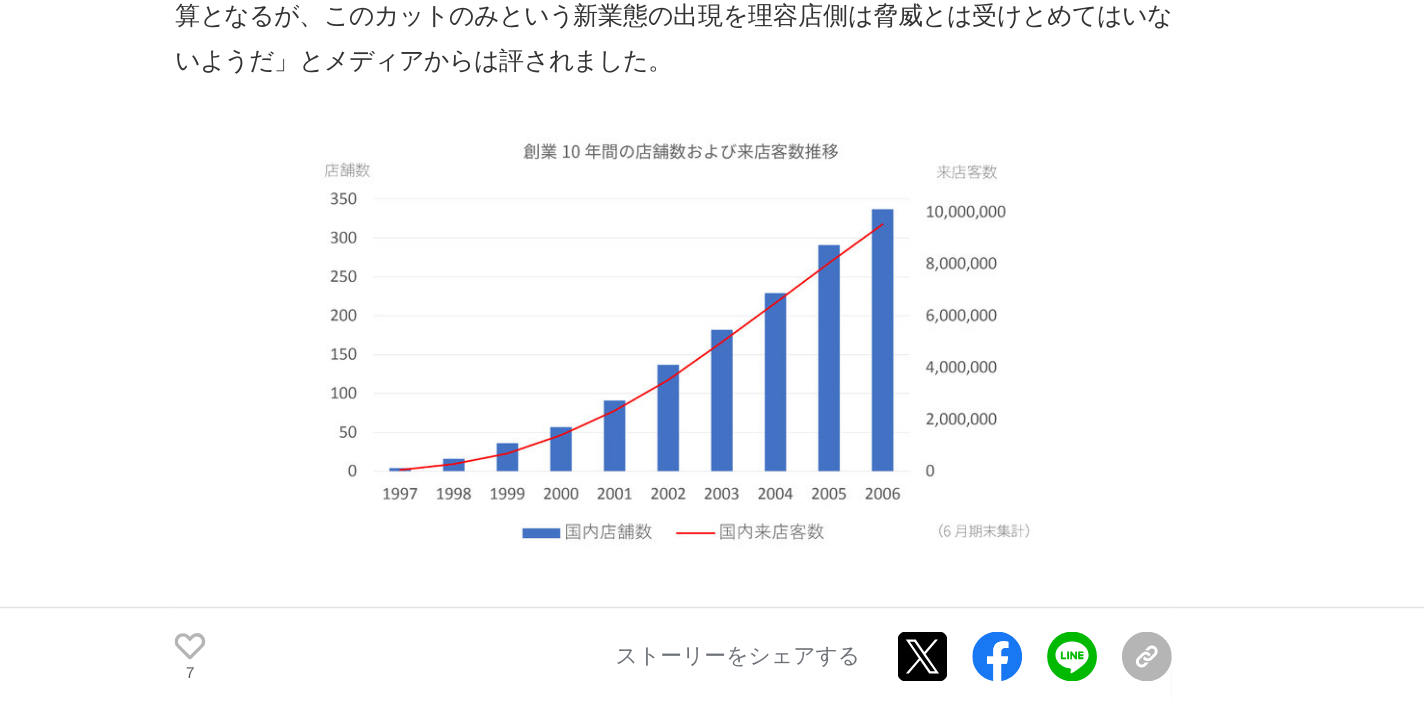 click on "好評を受け、[DATE]の１号店オープンの翌[DATE]年末までには12店舗がオープンするのですが、この時点までにはさらなる改善が続いていました。まず、最後までもめていたあのエアウォッシャー。当初はカット席とカット席の間に設置し二人のスタイリストで“共有”していましたが、時間効率が悪く、カット席毎にエアウォッシャーを設置することに変更。また、コスト削減のためにカット席のイスを量産されるパチンコ屋のイスに変更していた一方で、 １店舗あたり１台設置していた券売機を１店舗あたり２台に 増台していました。" at bounding box center [502, 744] 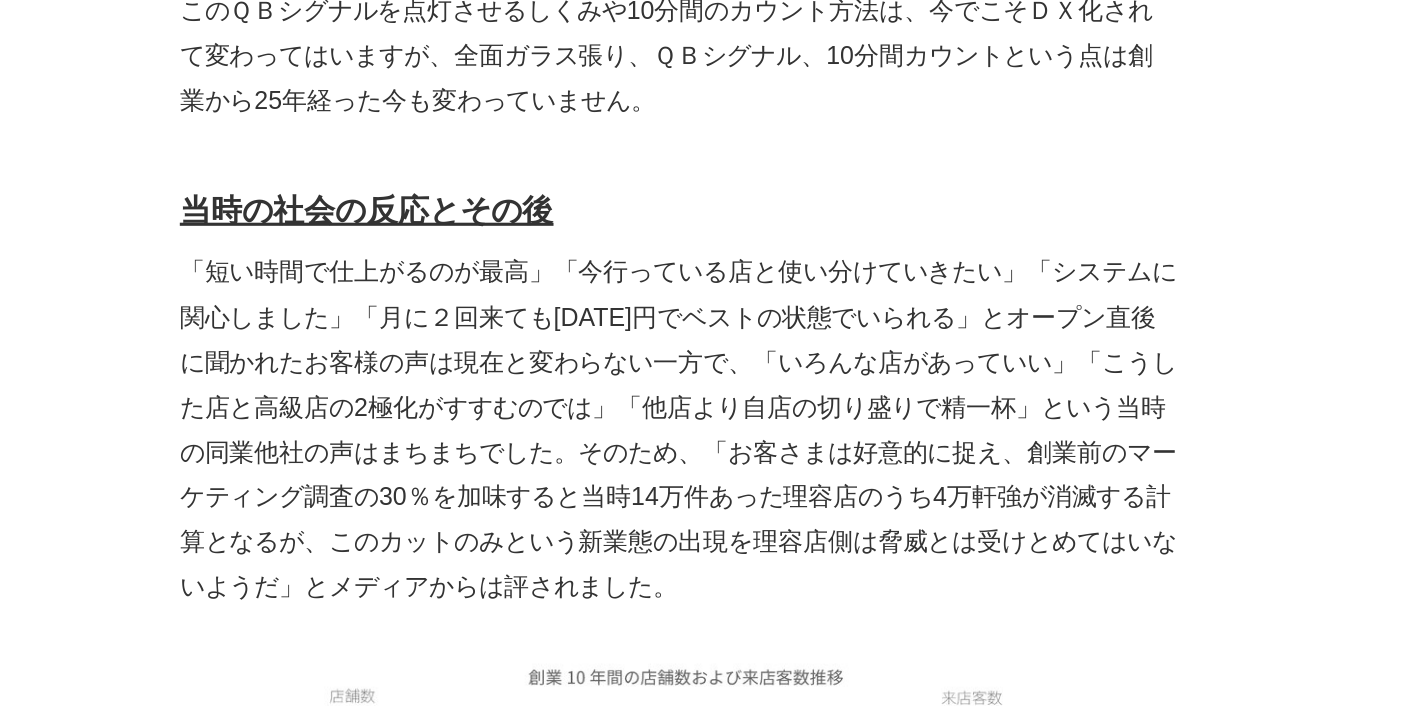 scroll, scrollTop: 5683, scrollLeft: 0, axis: vertical 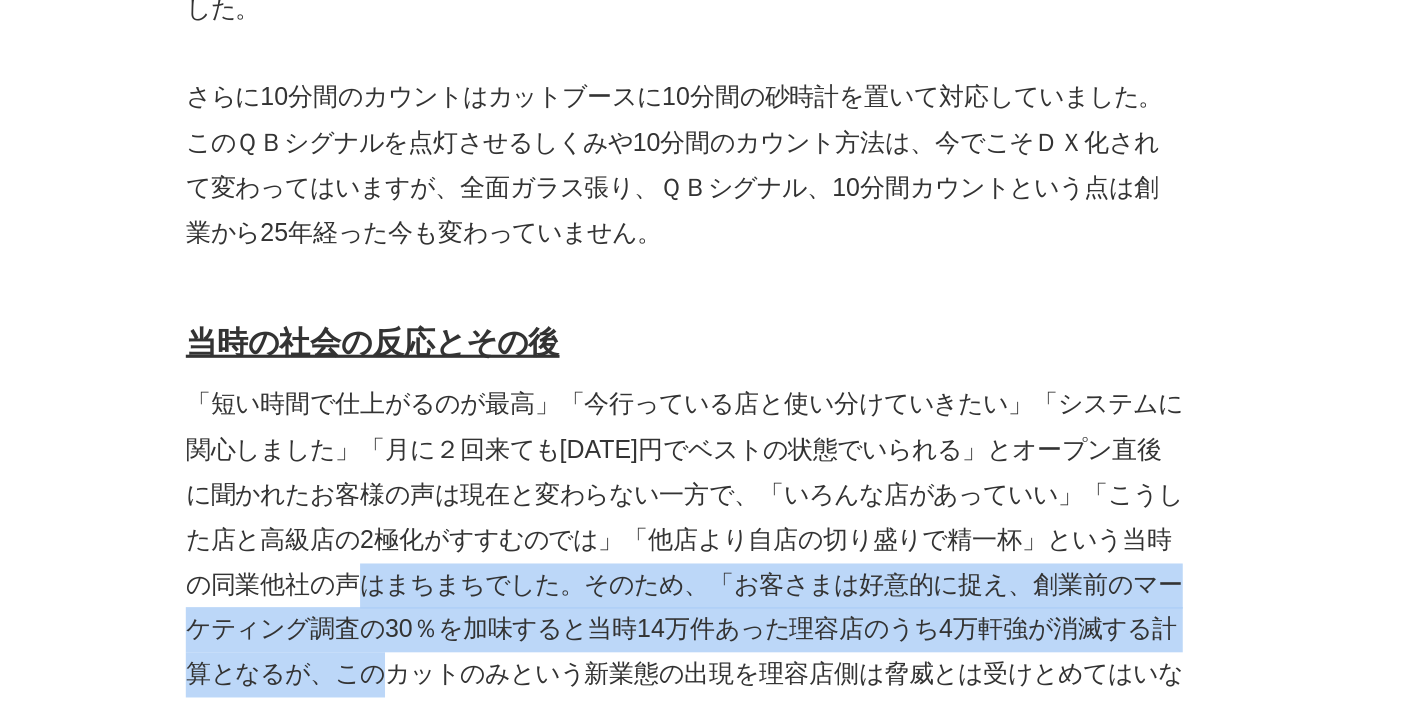 drag, startPoint x: 250, startPoint y: 139, endPoint x: 247, endPoint y: 197, distance: 58.077534 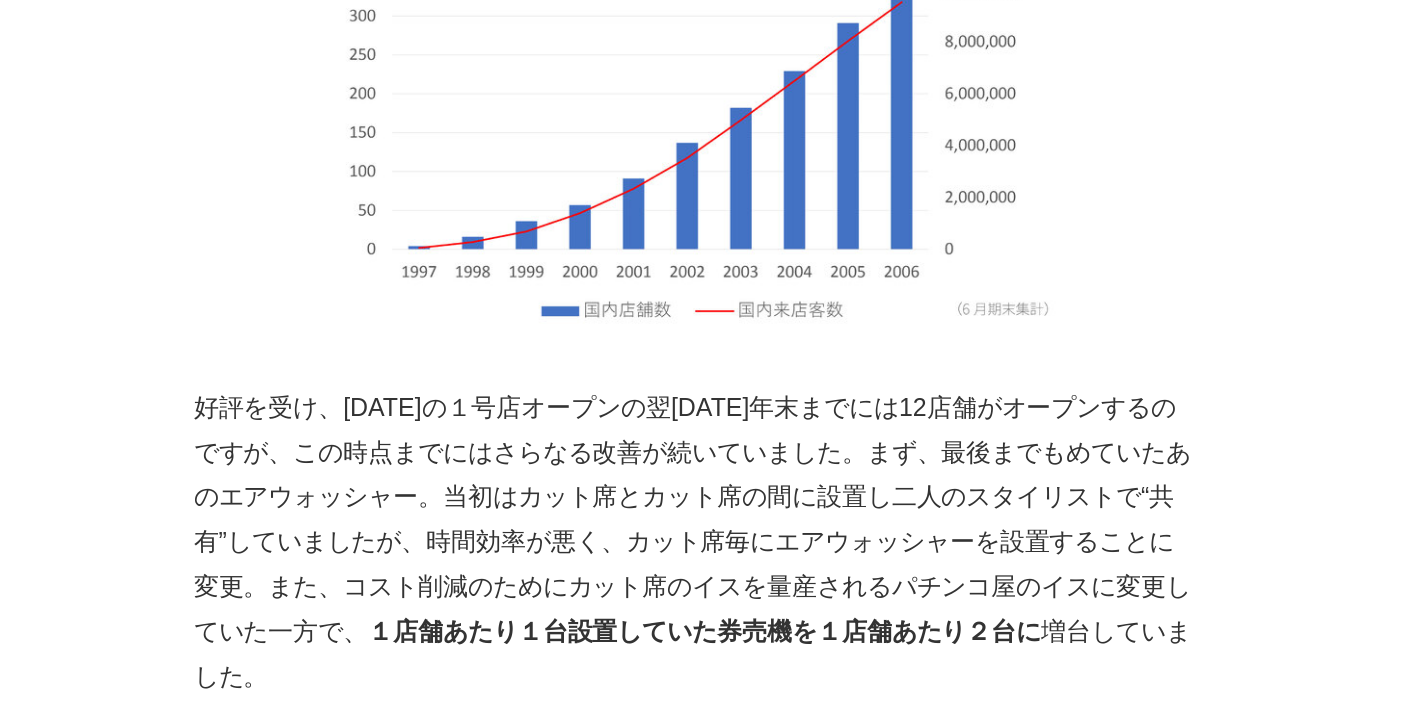 scroll, scrollTop: 6256, scrollLeft: 0, axis: vertical 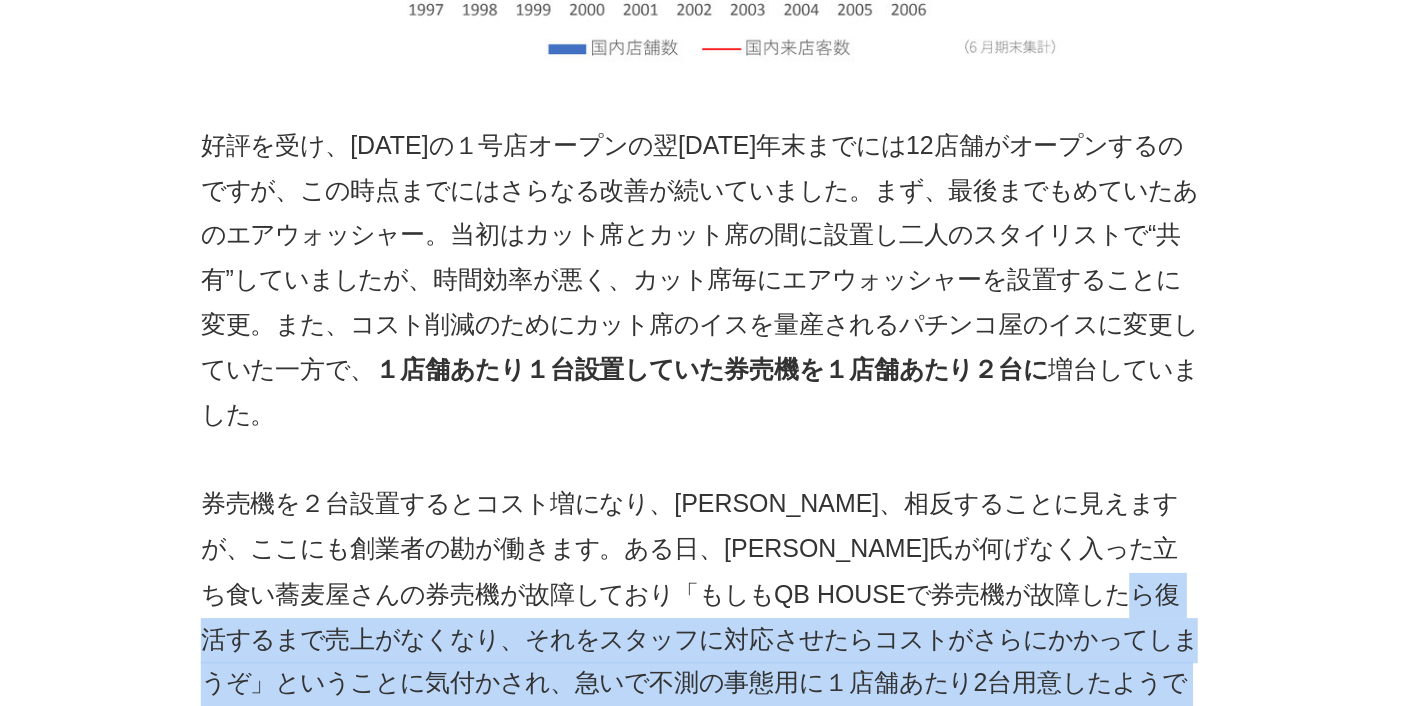 drag, startPoint x: 232, startPoint y: 222, endPoint x: 249, endPoint y: 306, distance: 85.70297 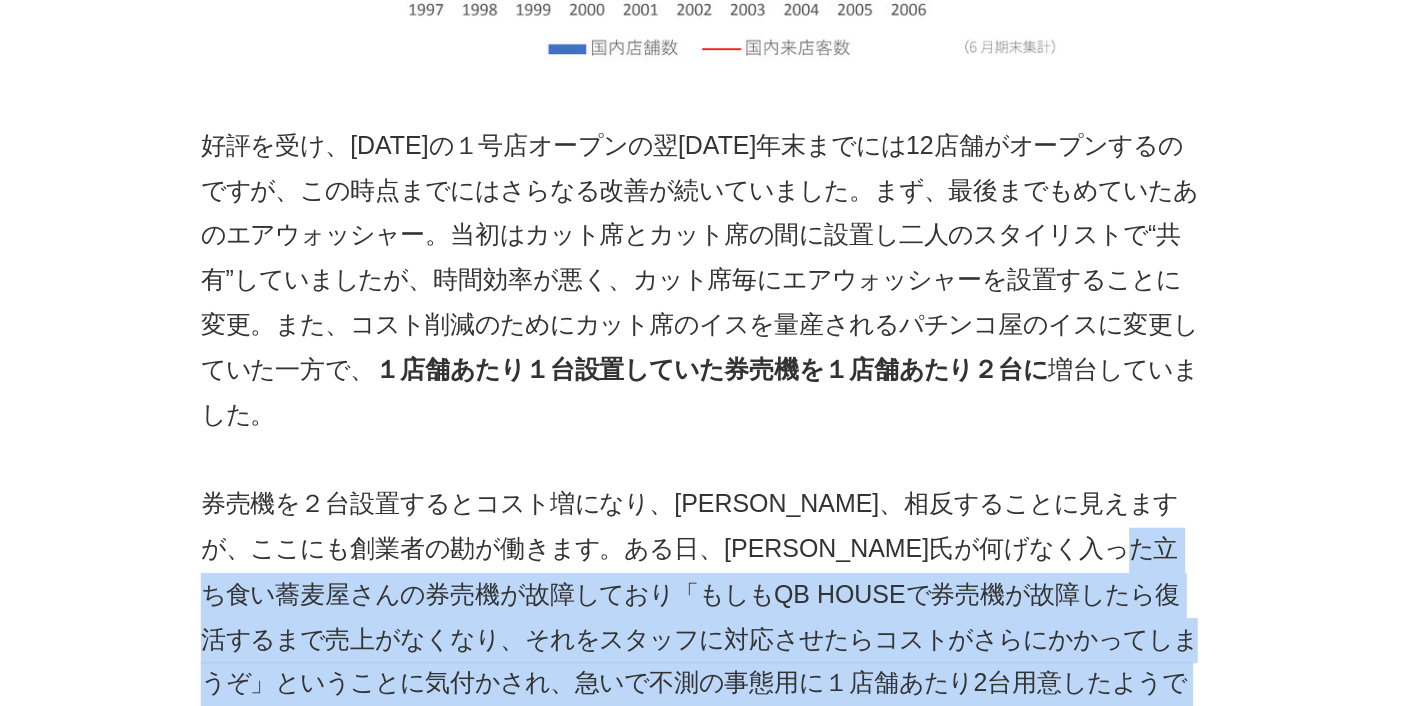 drag, startPoint x: 249, startPoint y: 306, endPoint x: 221, endPoint y: 206, distance: 103.84604 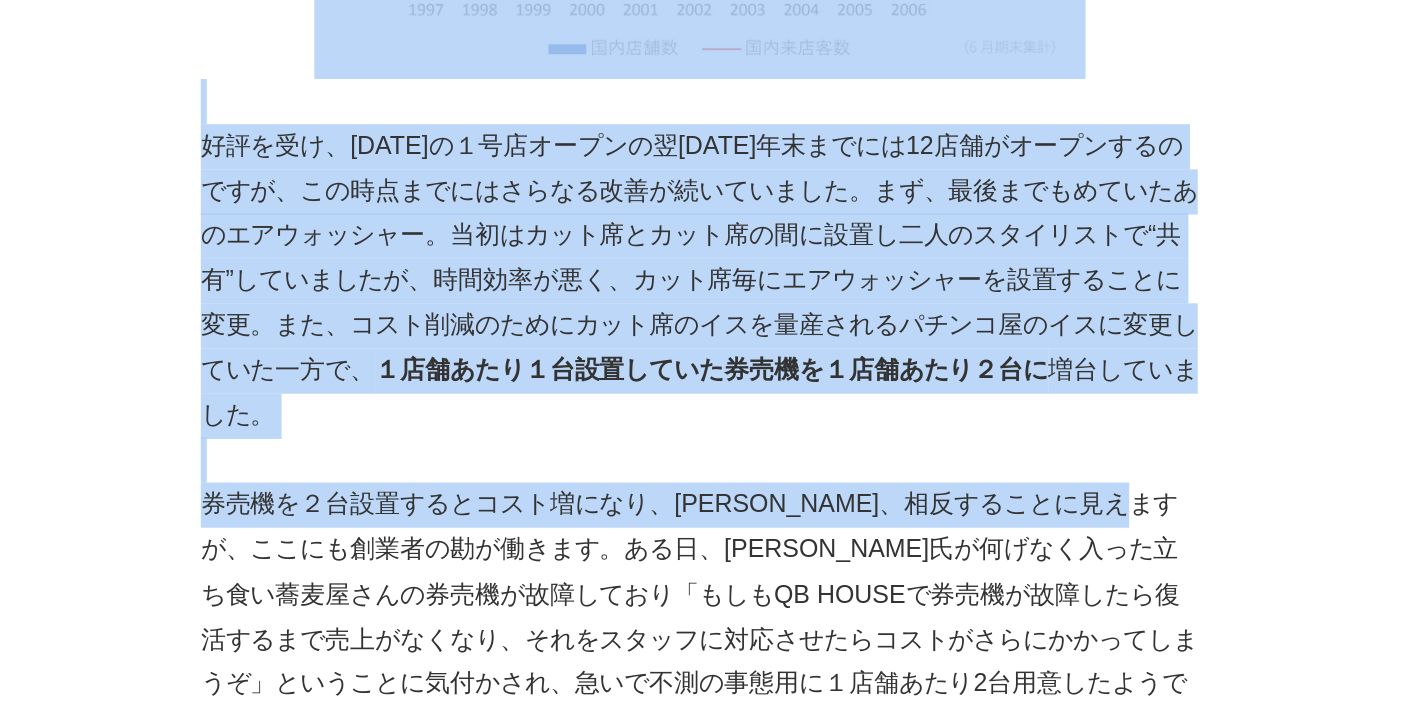 drag, startPoint x: 126, startPoint y: 143, endPoint x: 166, endPoint y: 174, distance: 50.606323 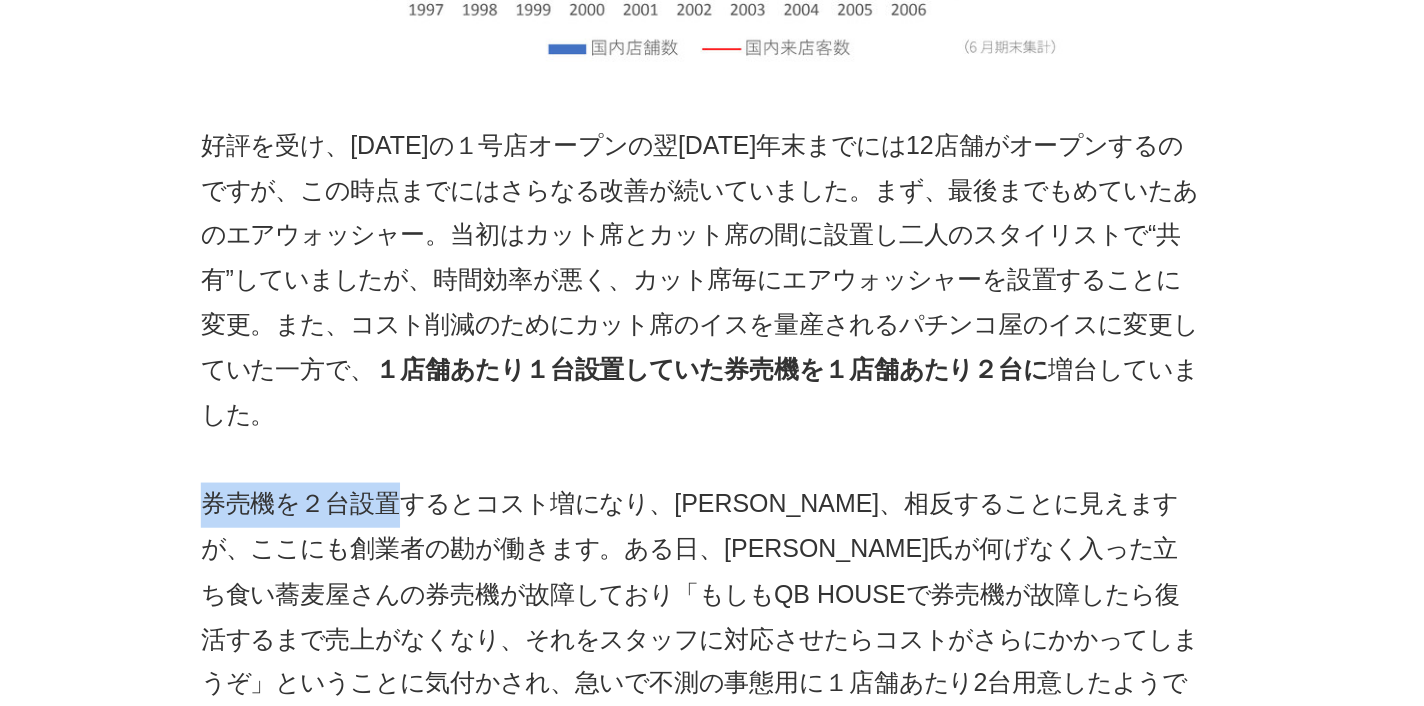 drag, startPoint x: 132, startPoint y: 154, endPoint x: 251, endPoint y: 145, distance: 119.33985 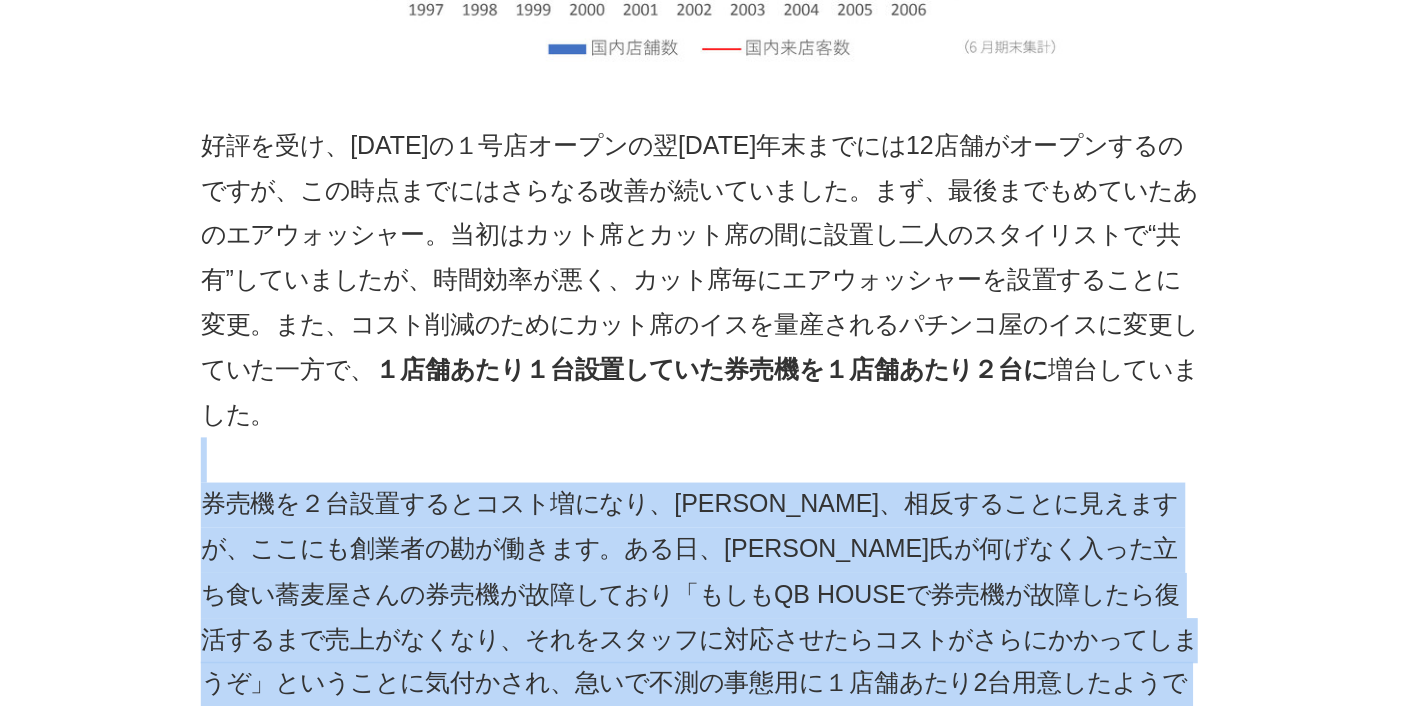 drag, startPoint x: 209, startPoint y: 121, endPoint x: 249, endPoint y: 320, distance: 202.9803 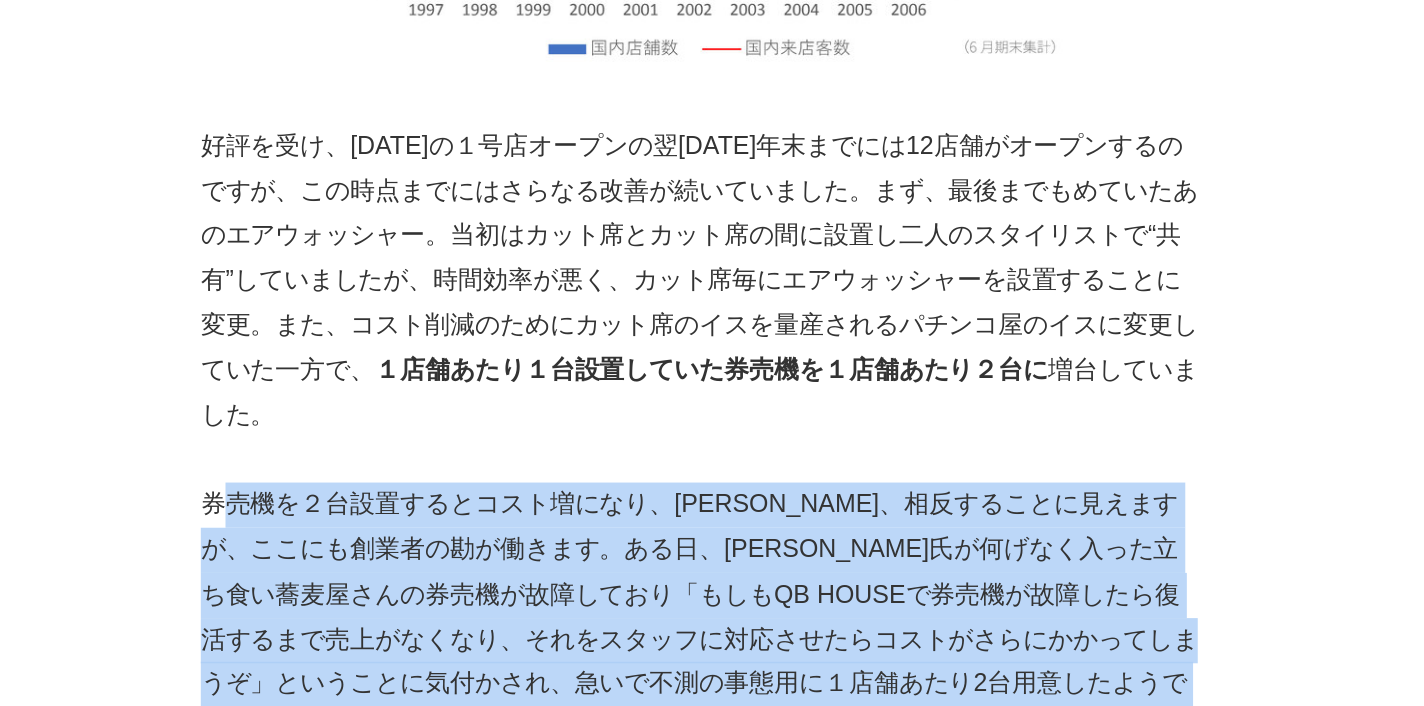 drag, startPoint x: 249, startPoint y: 320, endPoint x: 137, endPoint y: 146, distance: 206.92995 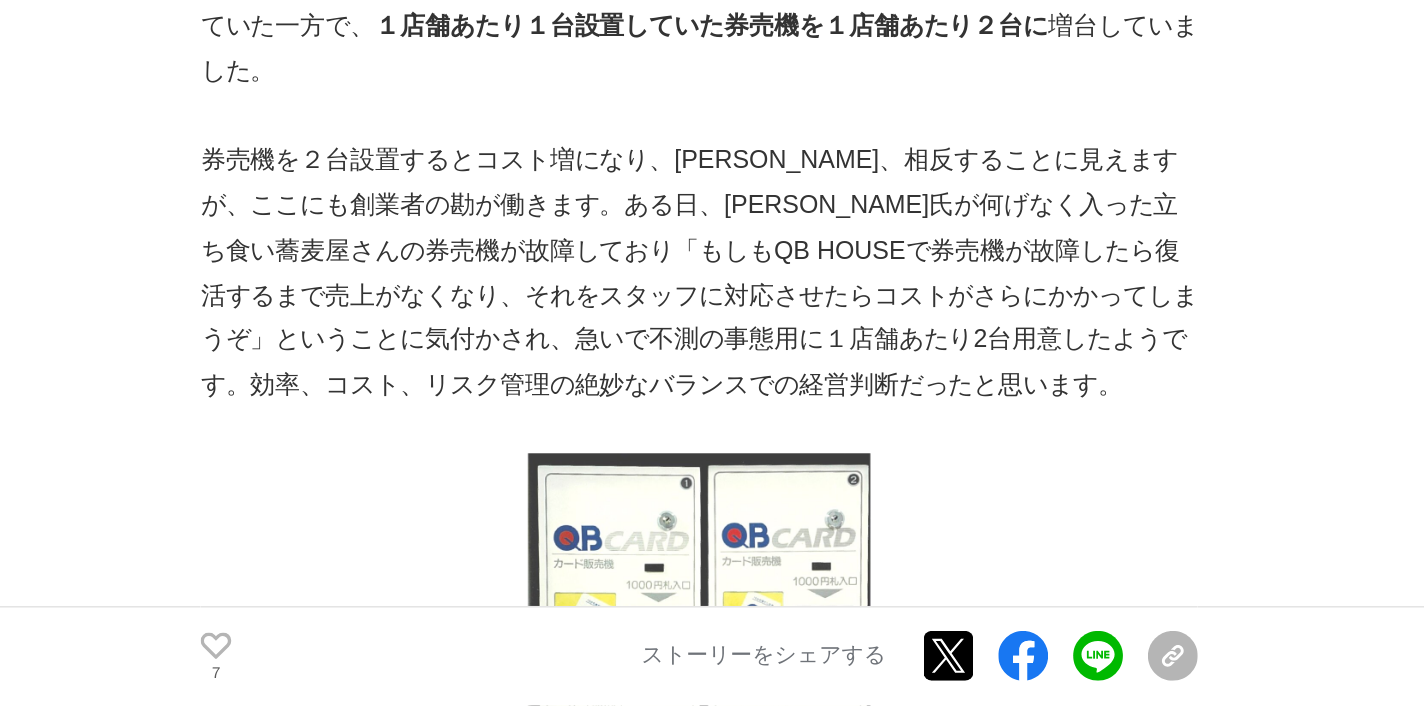 scroll, scrollTop: 6400, scrollLeft: 0, axis: vertical 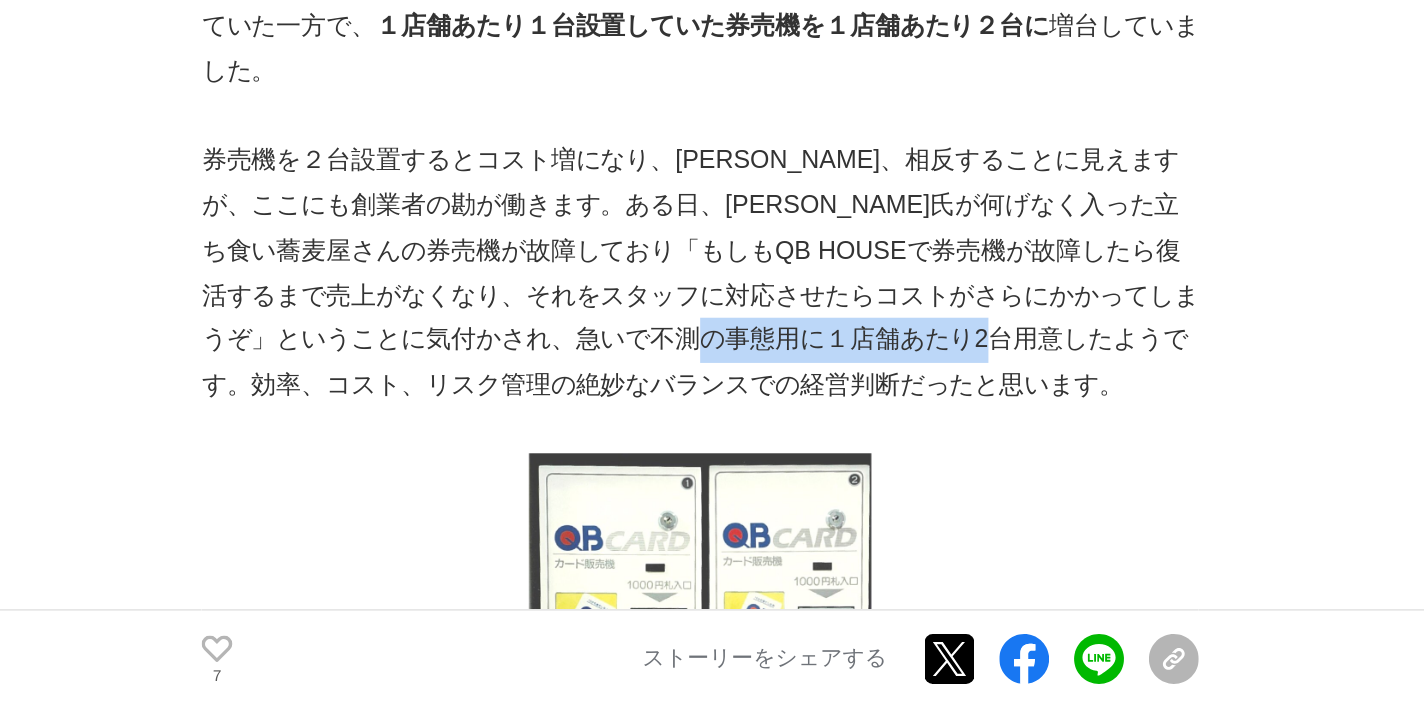 drag, startPoint x: 588, startPoint y: 34, endPoint x: 145, endPoint y: 68, distance: 444.30283 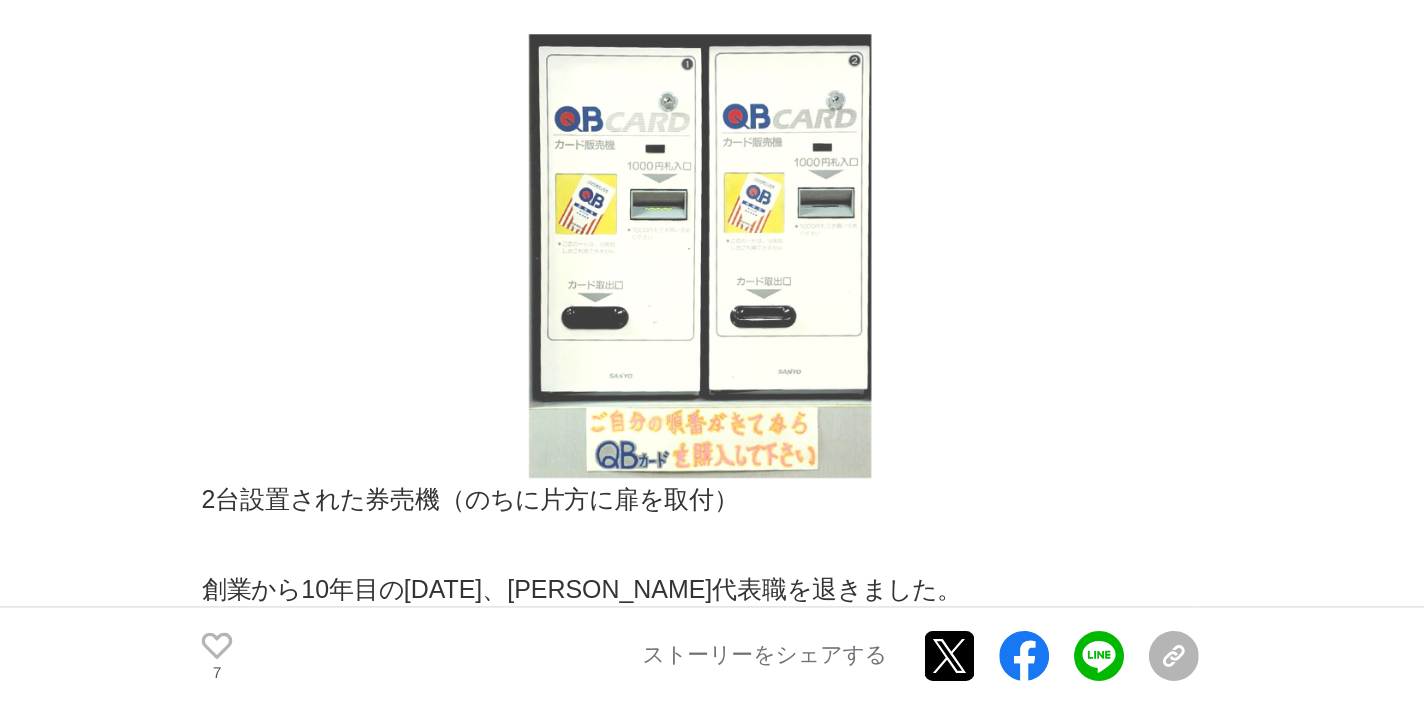 scroll, scrollTop: 6746, scrollLeft: 0, axis: vertical 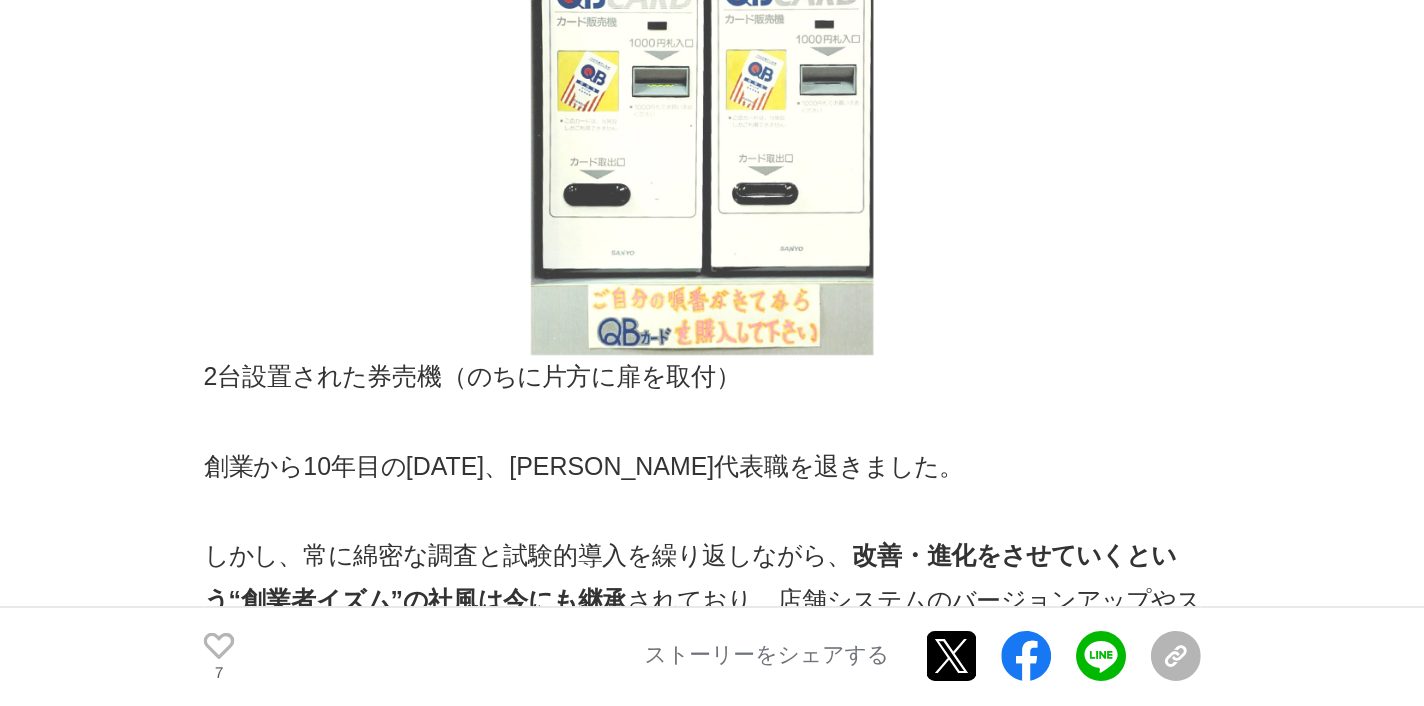click on "しかし、常に綿密な調査と試験的導入を繰り返しながら、 改善・進化をさせていくという“創業者イズム”の社風は今にも継承 されており、店舗システムのバージョンアップやスマホアプリ開発、さらには過去２回の価格改定時に業績への影響を最小限にとどめる価格設定手法などに活かされていきます。" at bounding box center (502, 653) 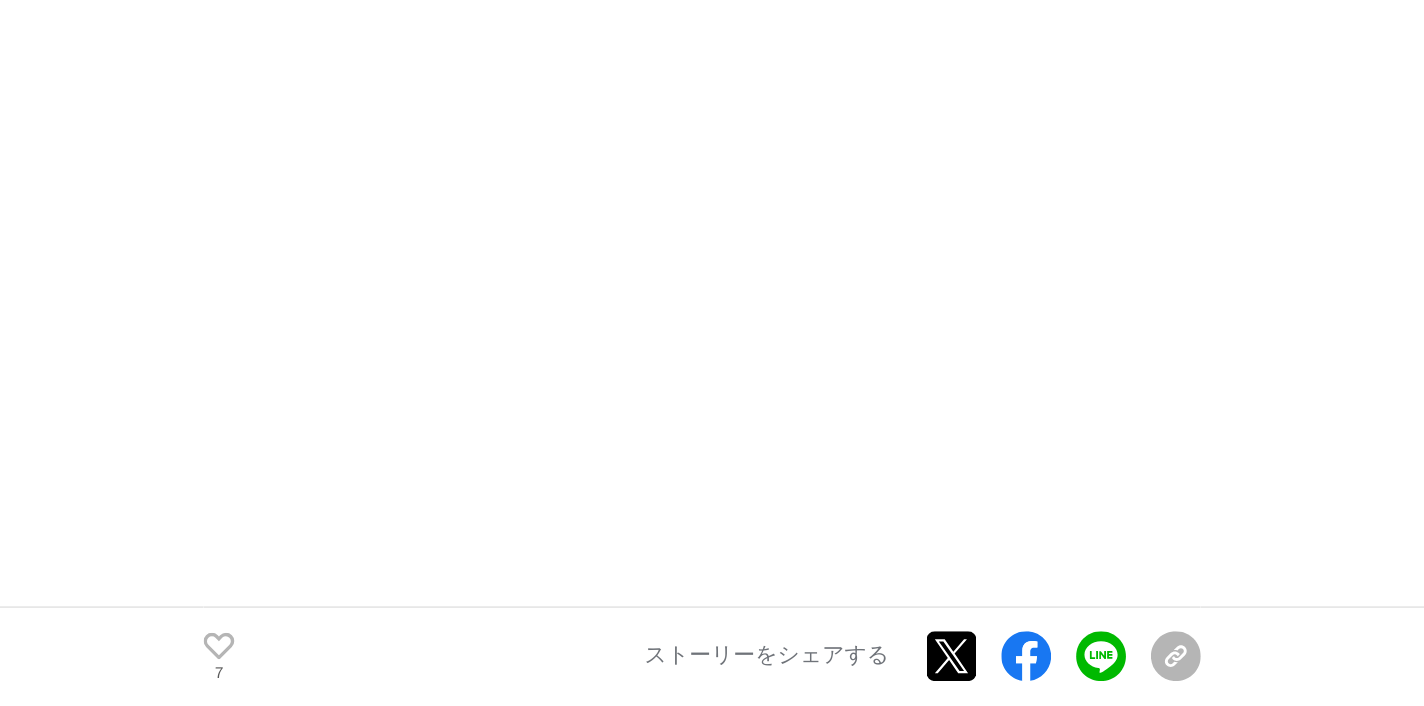 scroll, scrollTop: 8470, scrollLeft: 0, axis: vertical 